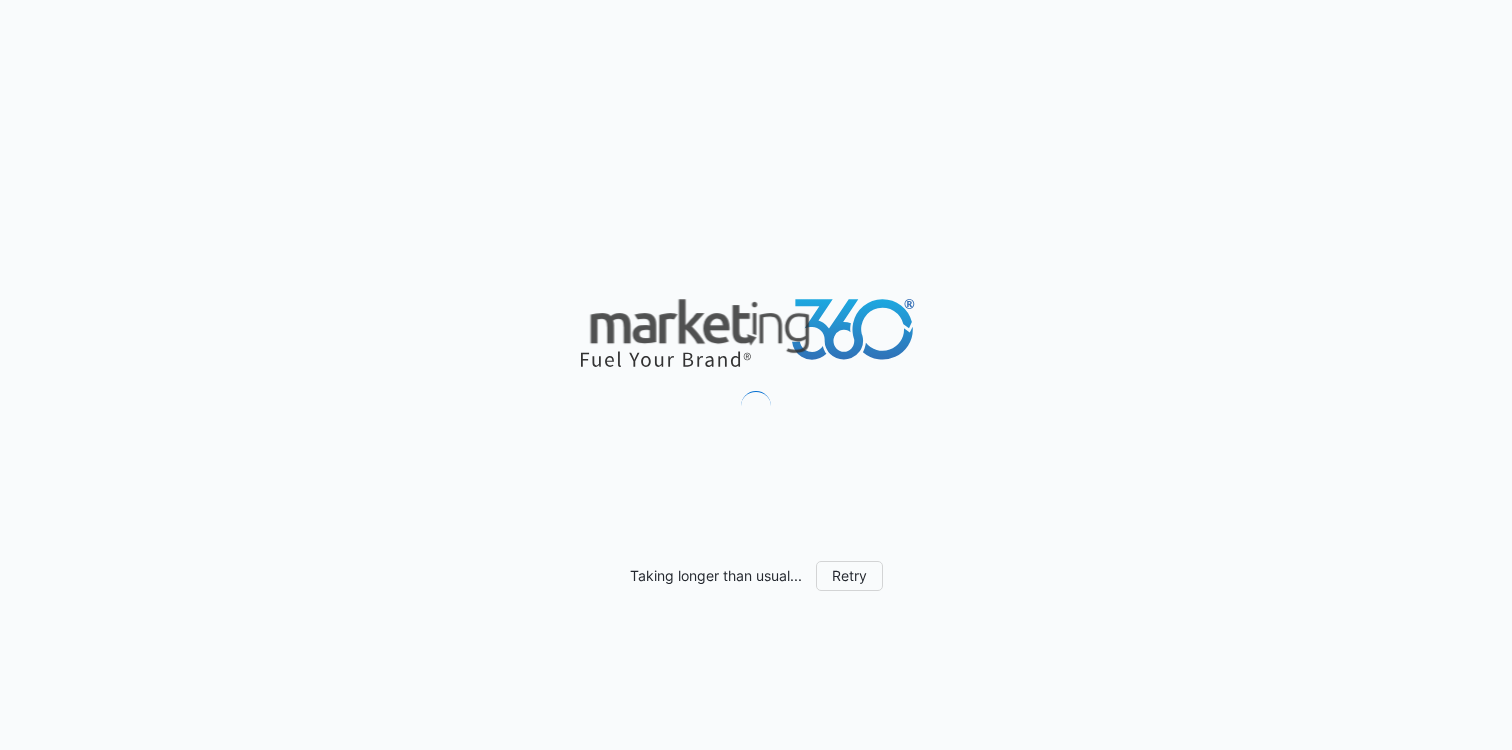 scroll, scrollTop: 0, scrollLeft: 0, axis: both 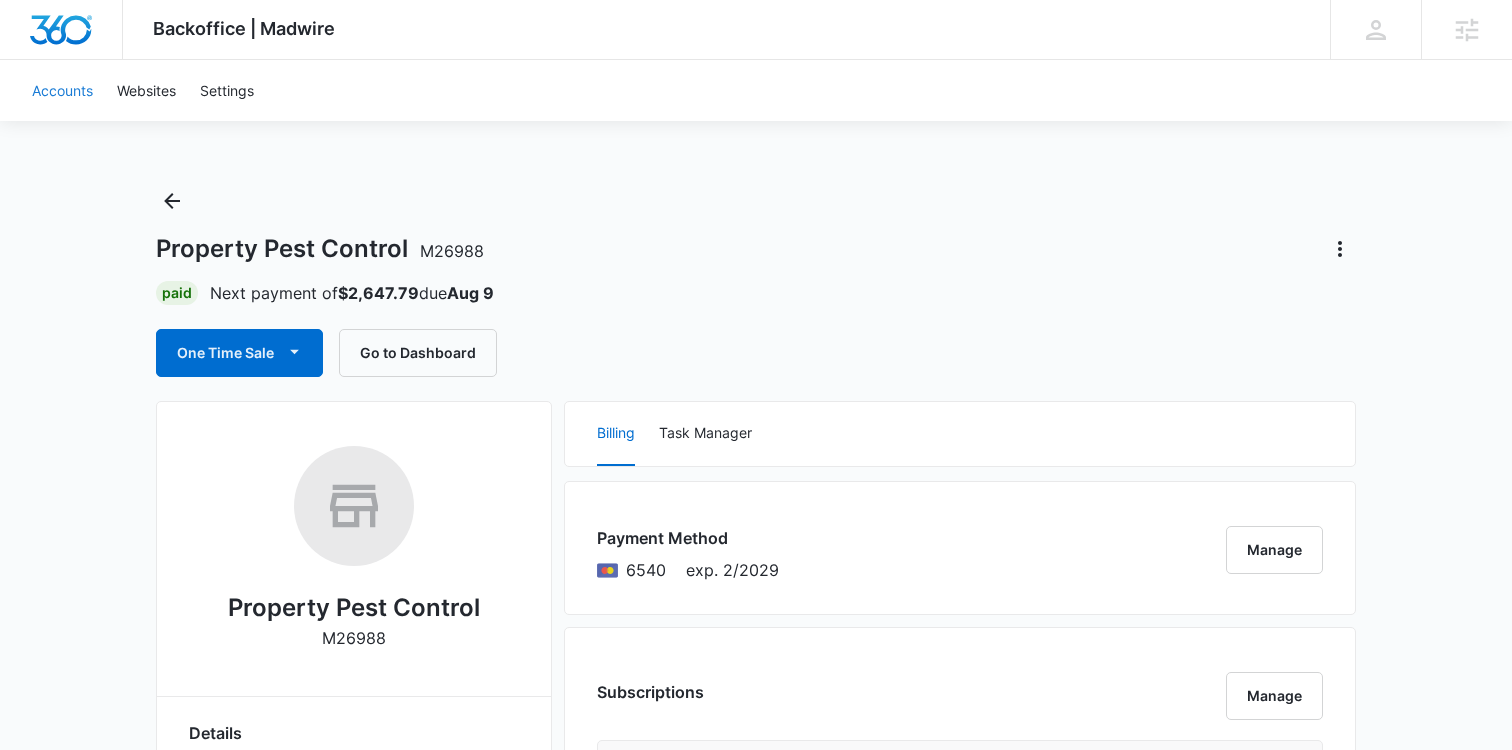 click on "Accounts" at bounding box center (62, 90) 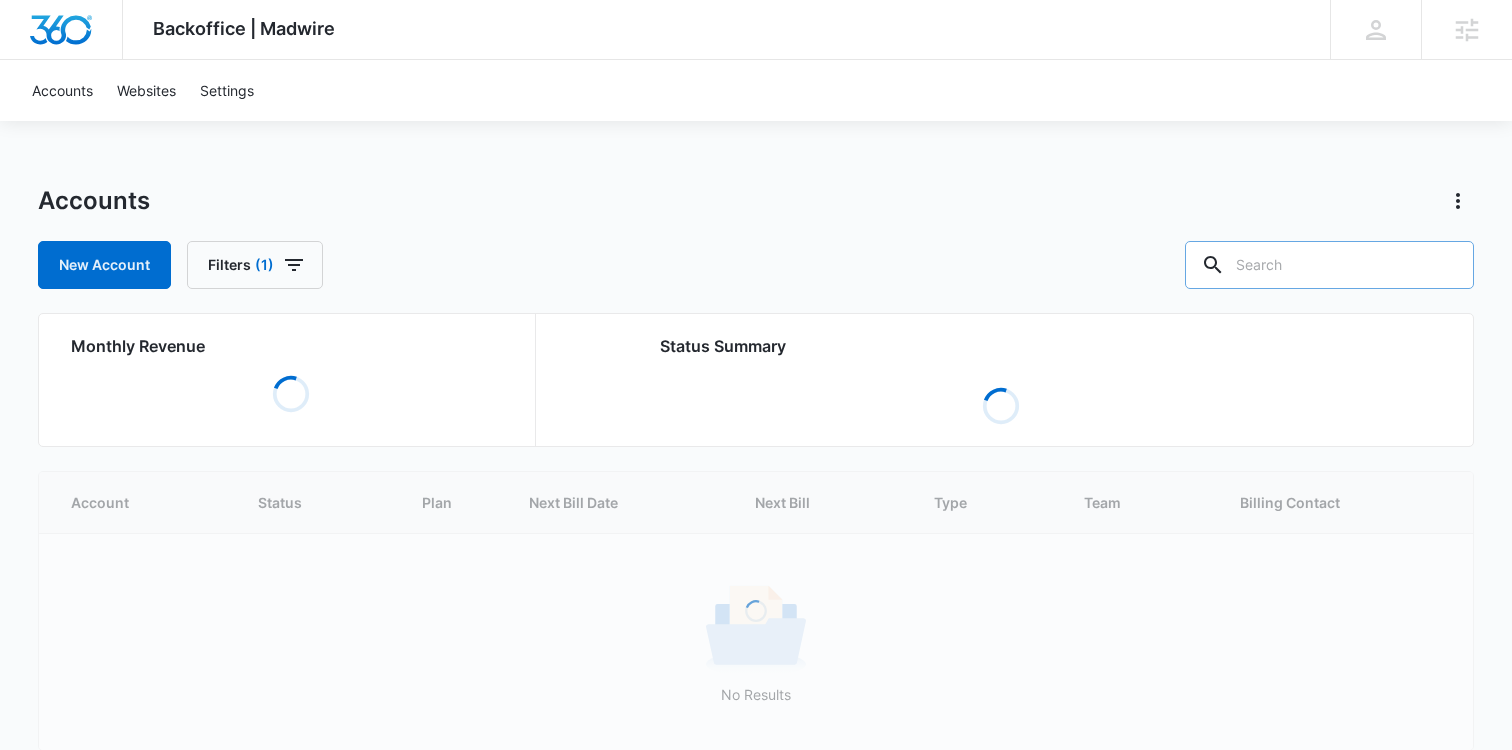 click at bounding box center [1329, 265] 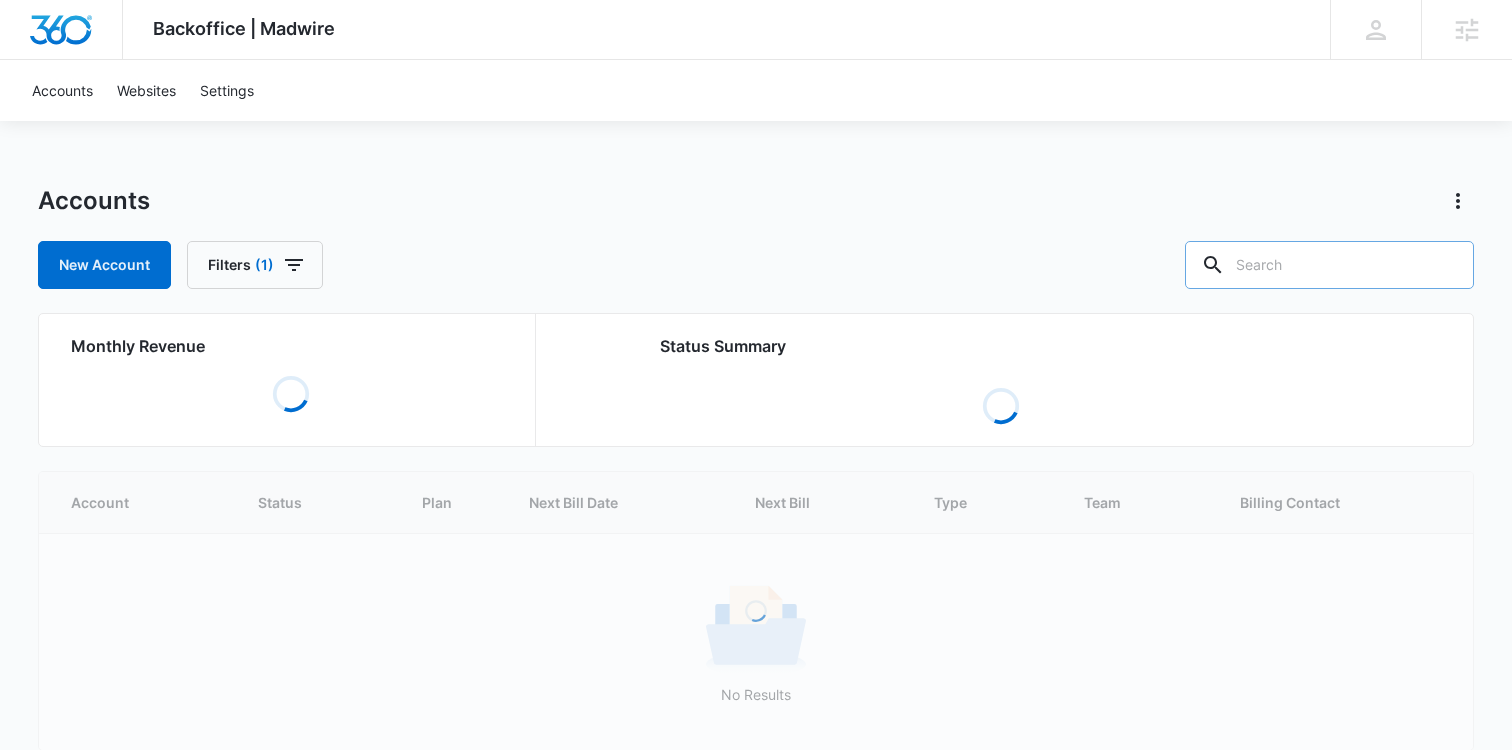 paste on "A1275" 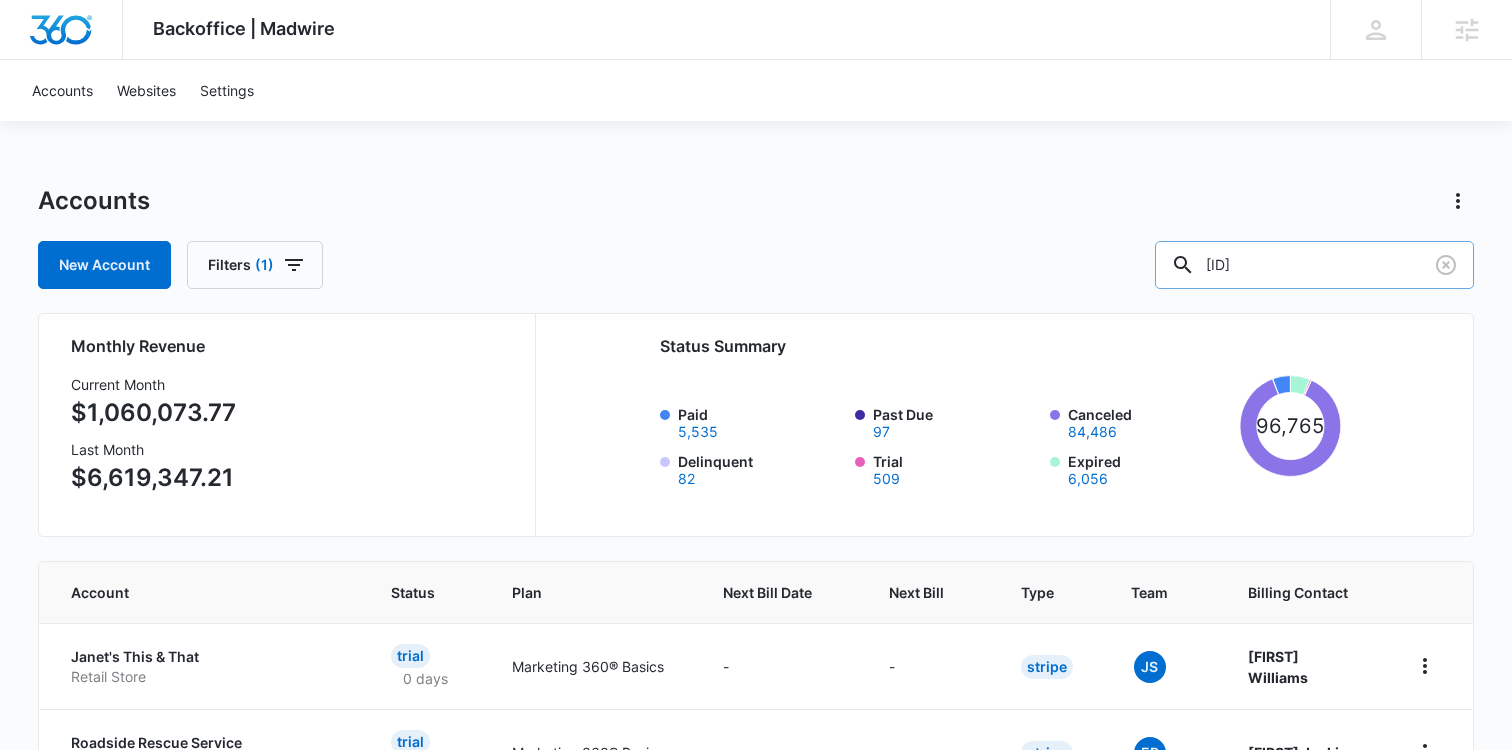 type on "A1275" 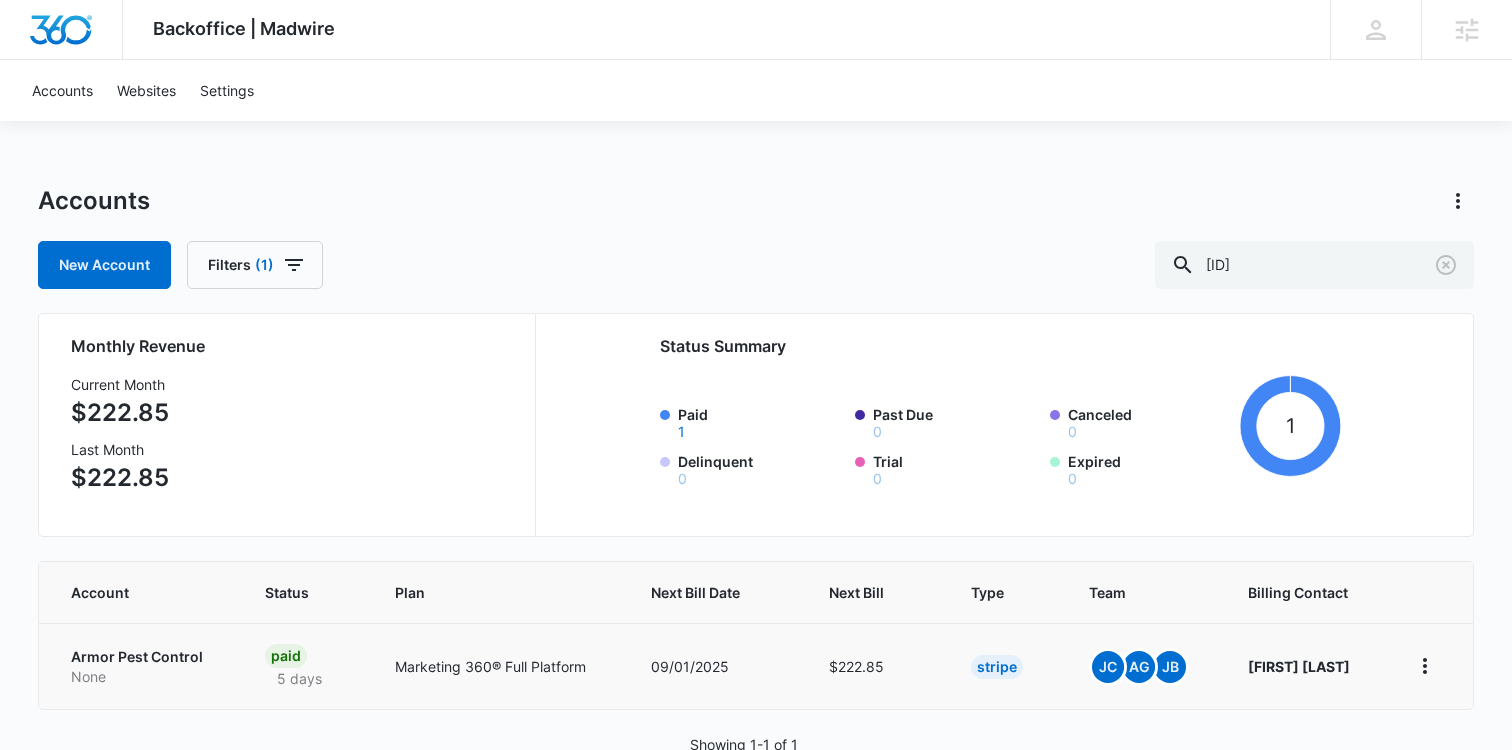 click on "Armor Pest Control" at bounding box center (144, 657) 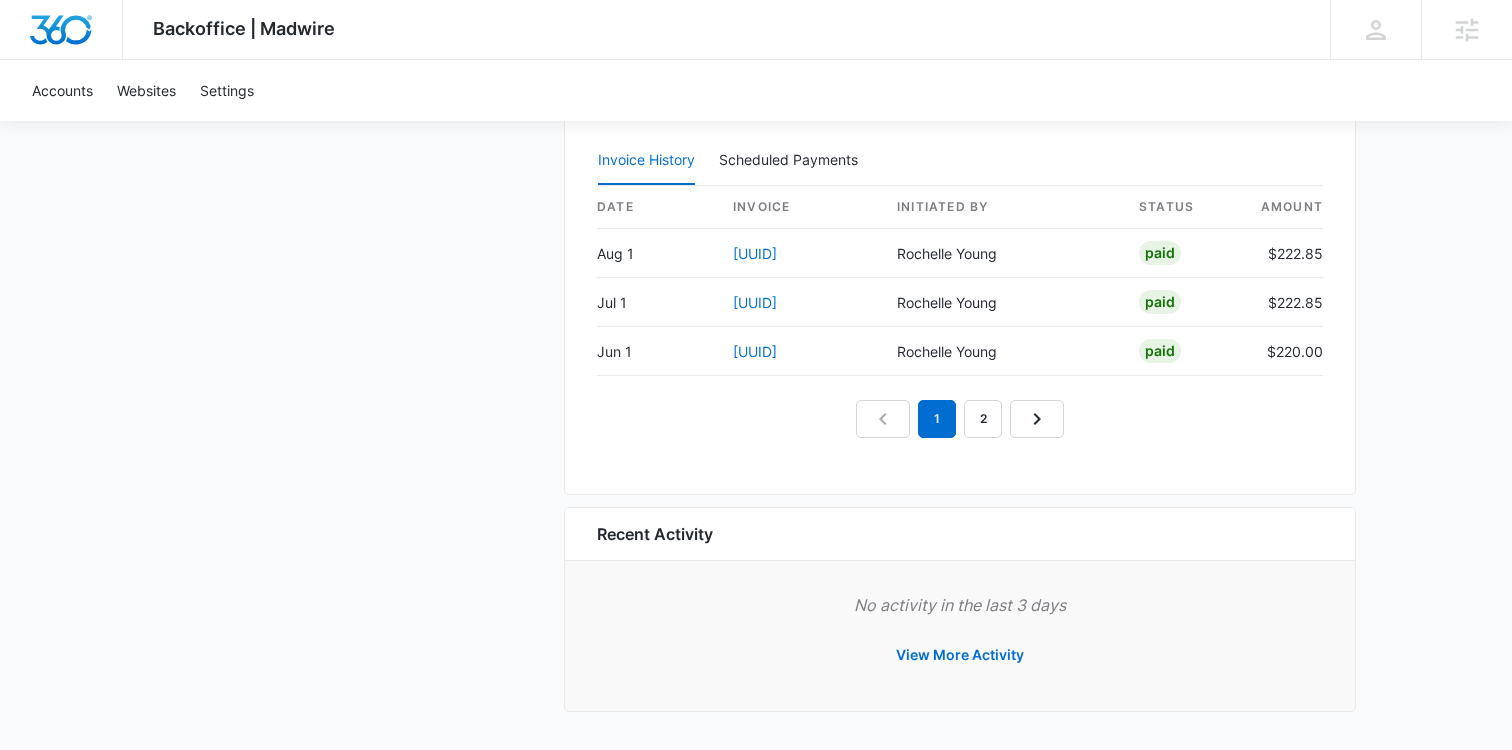 scroll, scrollTop: 1893, scrollLeft: 0, axis: vertical 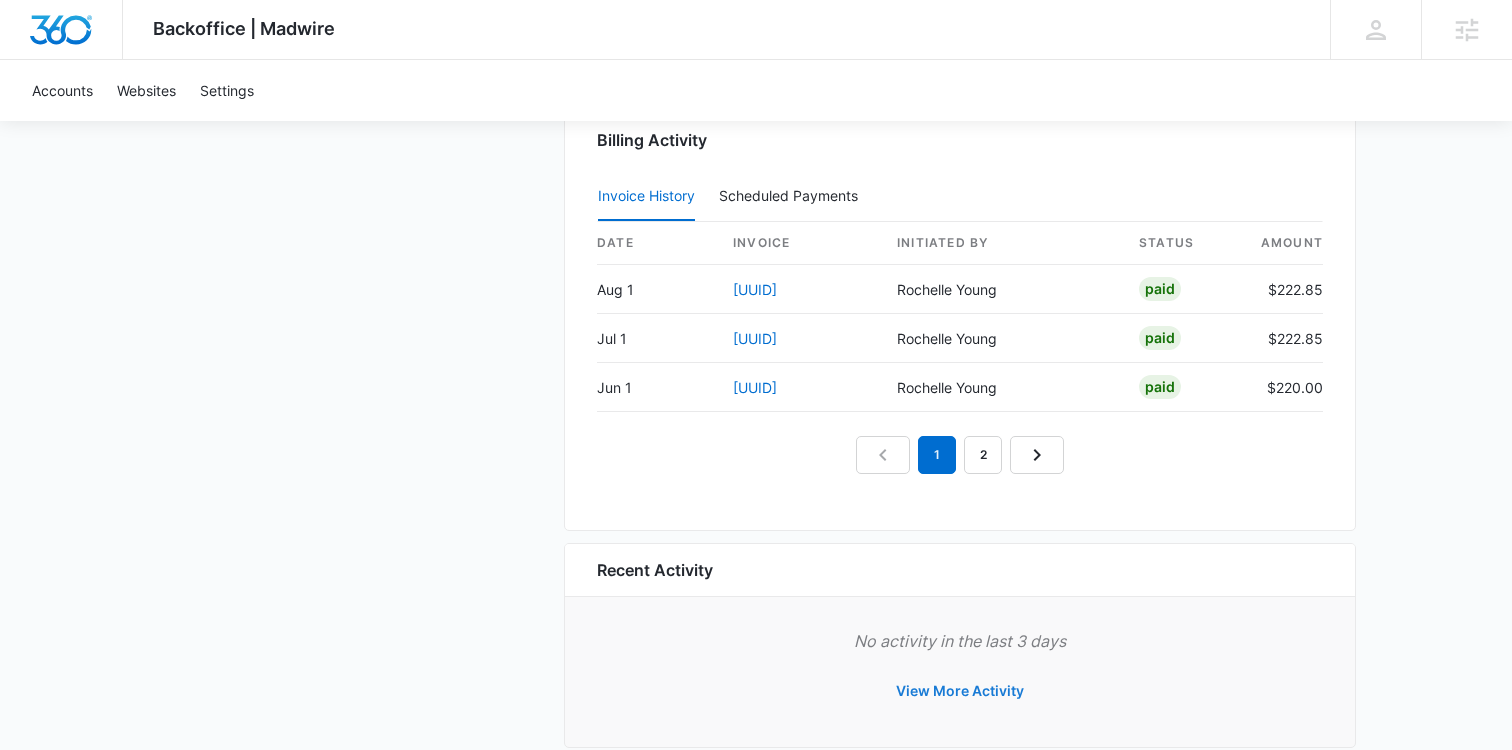 click on "View More Activity" at bounding box center [960, 691] 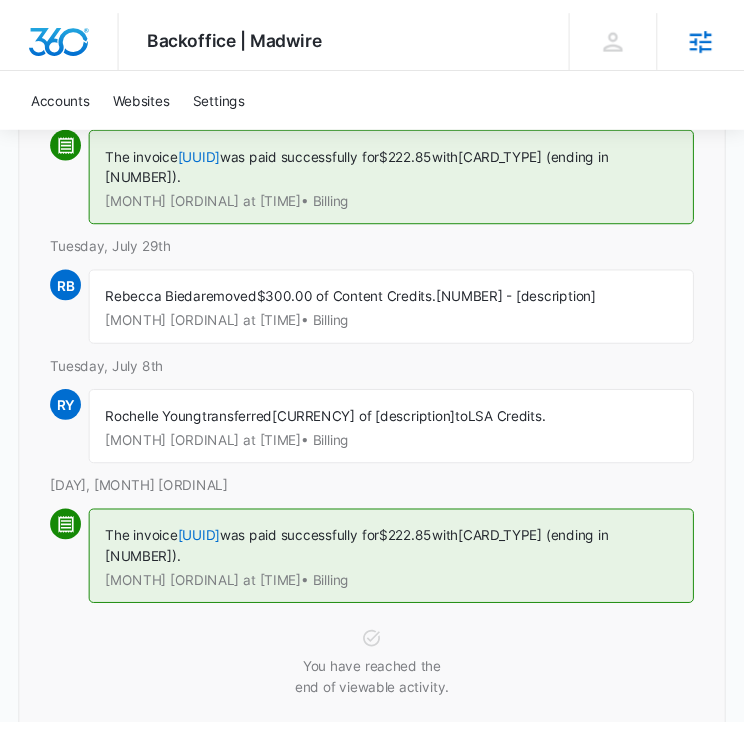 scroll, scrollTop: 321, scrollLeft: 0, axis: vertical 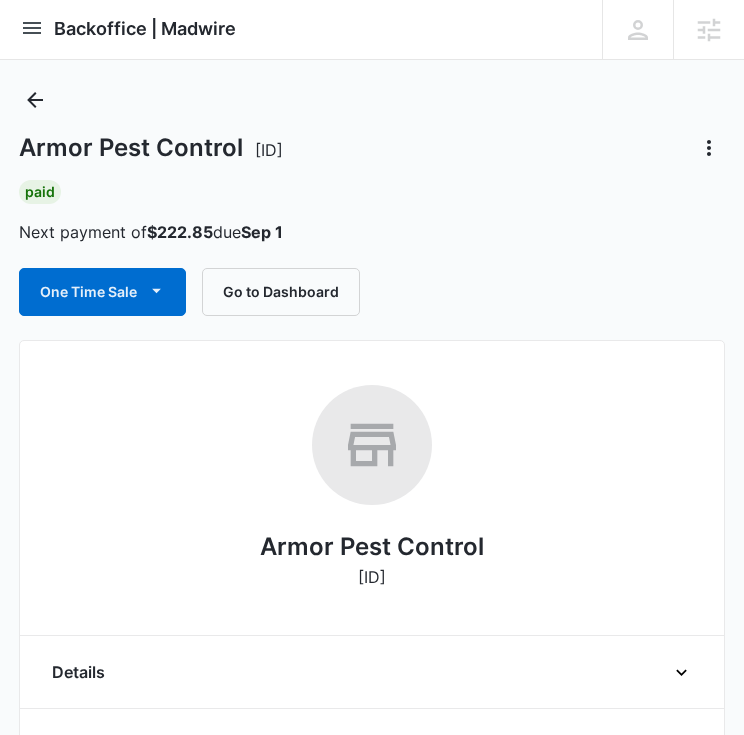 click on "Armor Pest Control" at bounding box center [372, 547] 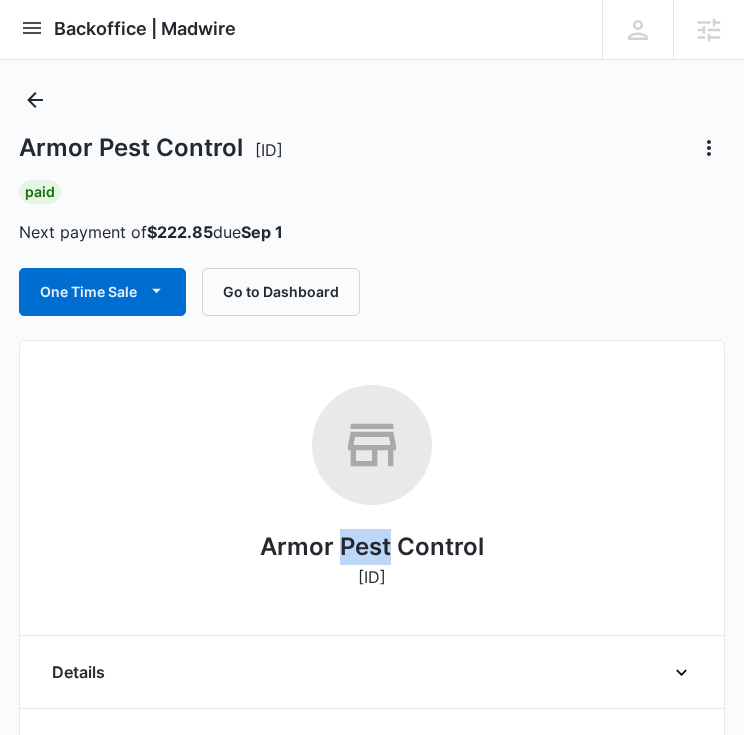click on "Armor Pest Control" at bounding box center (372, 547) 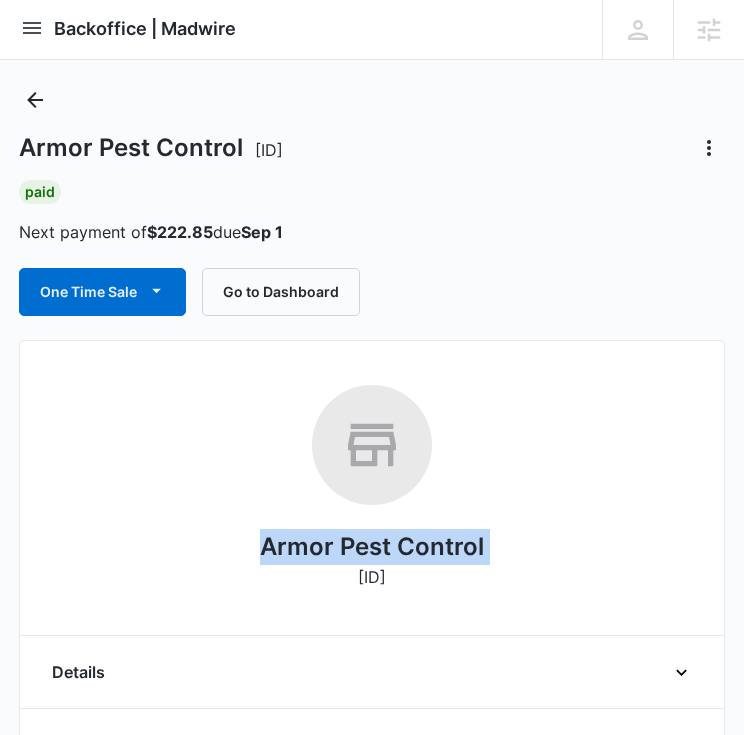 click on "Armor Pest Control" at bounding box center (372, 547) 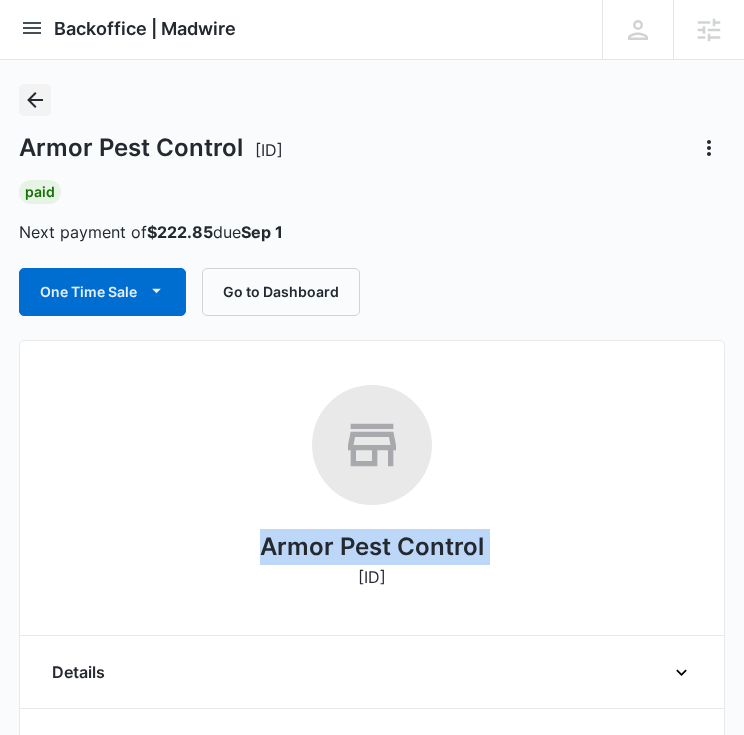 click 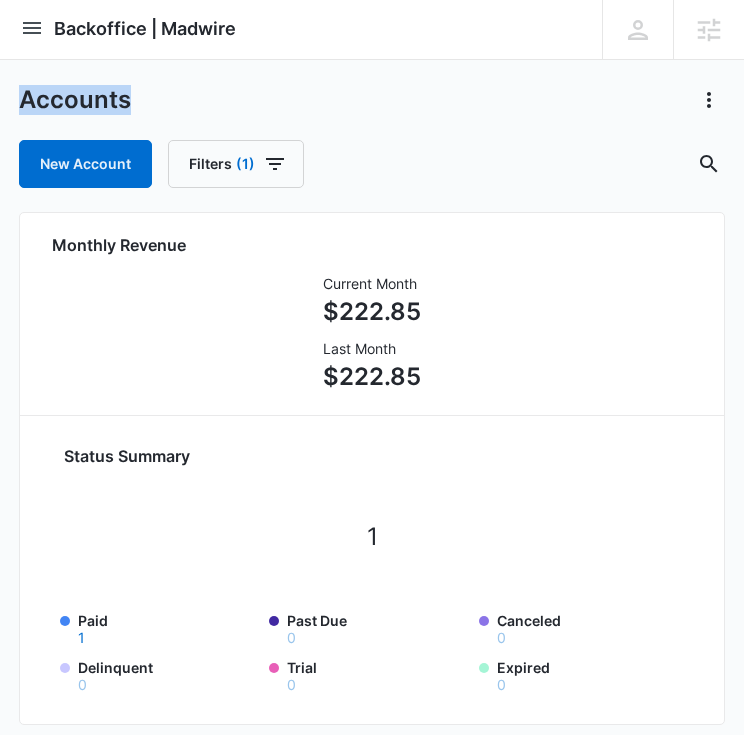 click on "Accounts" at bounding box center [75, 100] 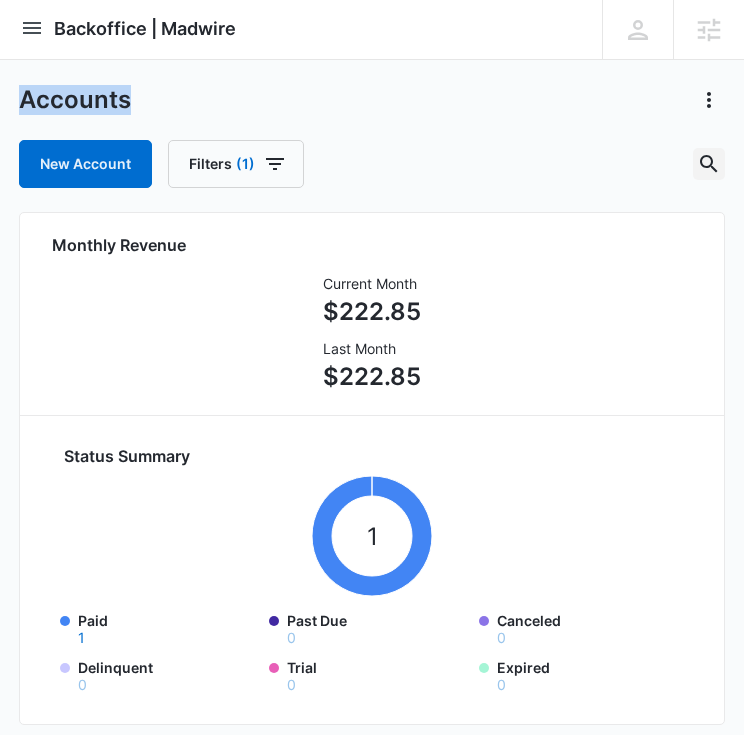 click 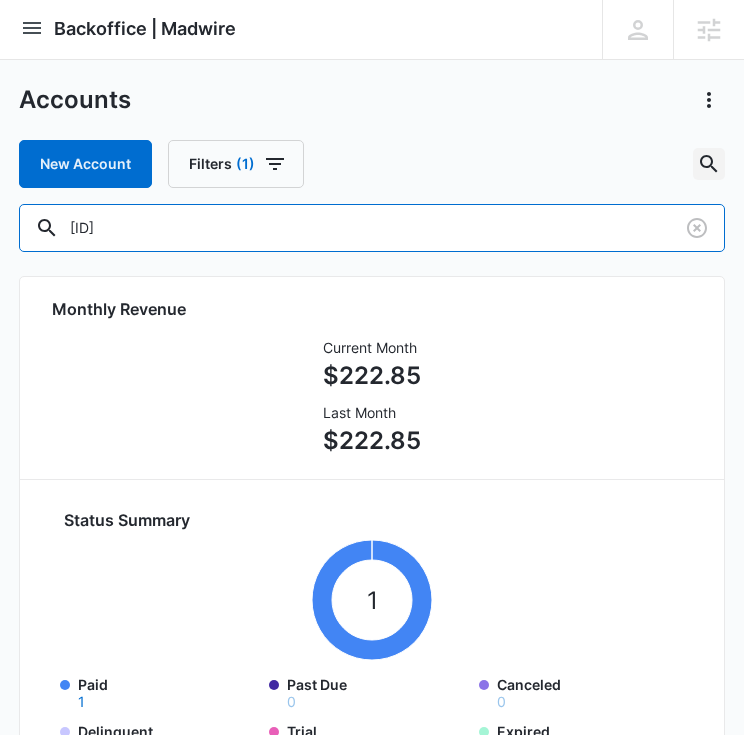 scroll, scrollTop: 0, scrollLeft: 0, axis: both 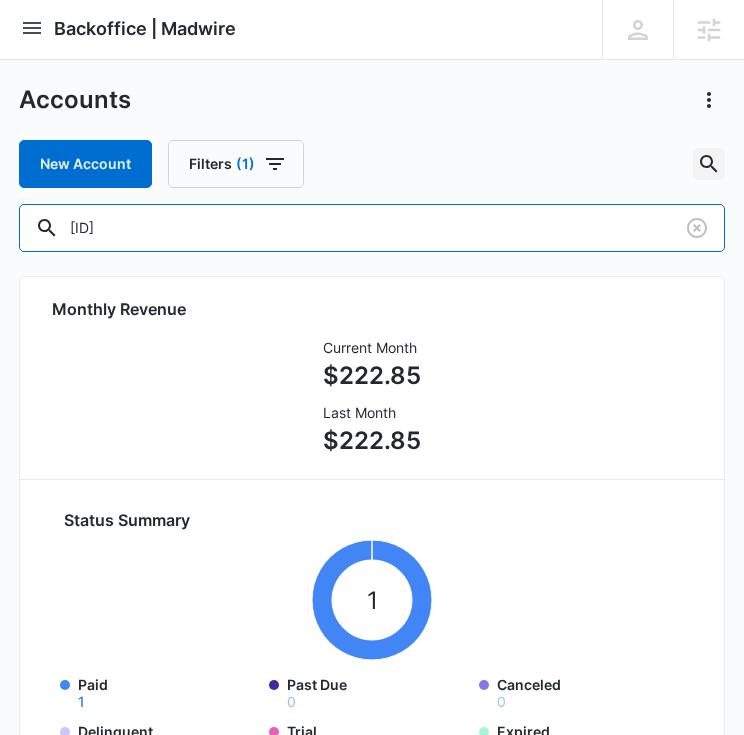 paste on "M329947" 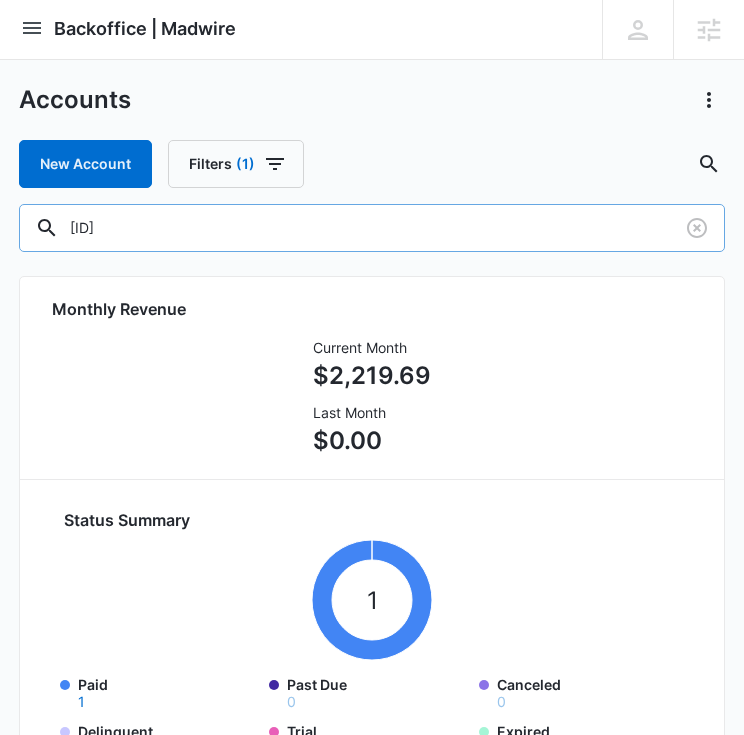 click on "M329947" at bounding box center [372, 228] 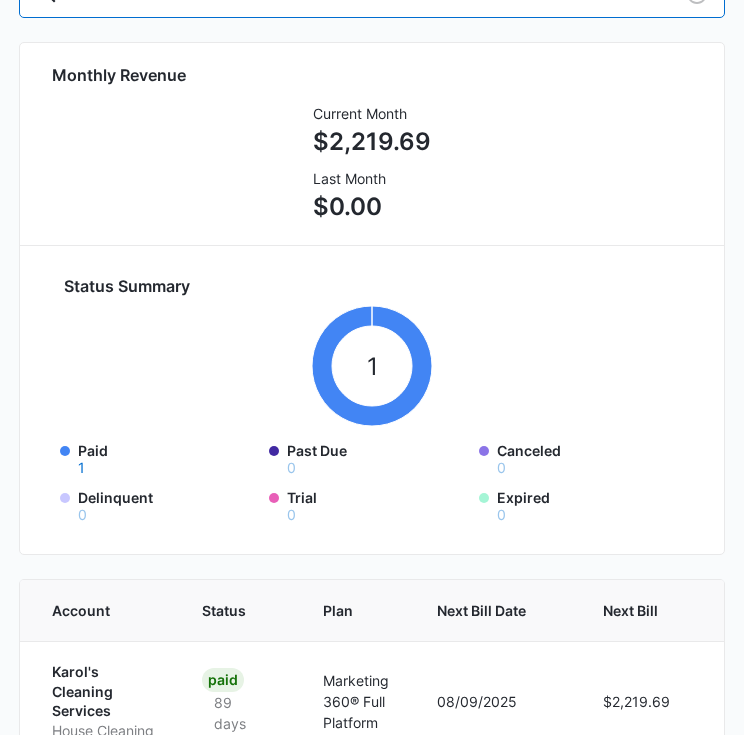 scroll, scrollTop: 377, scrollLeft: 0, axis: vertical 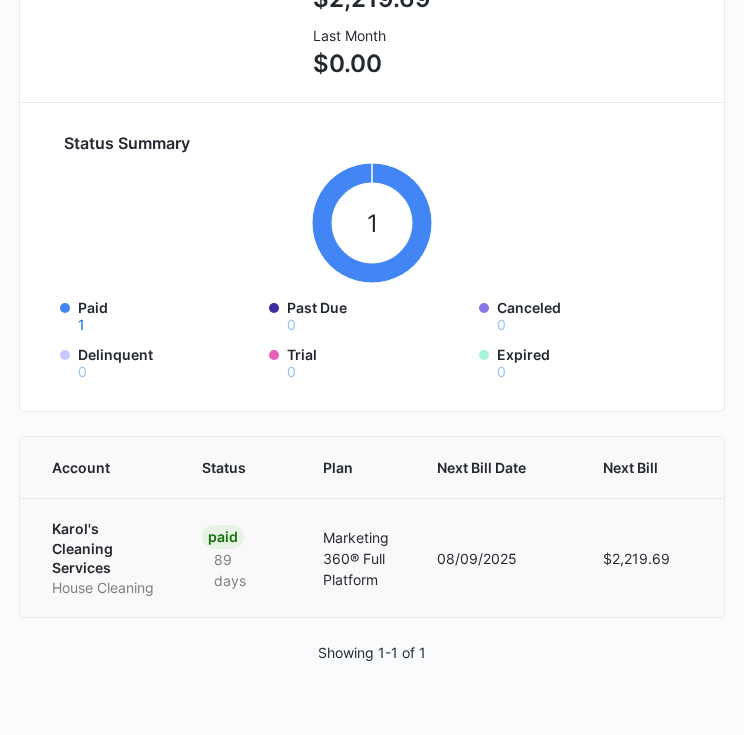 click on "Karol's Cleaning Services House Cleaning" at bounding box center [99, 557] 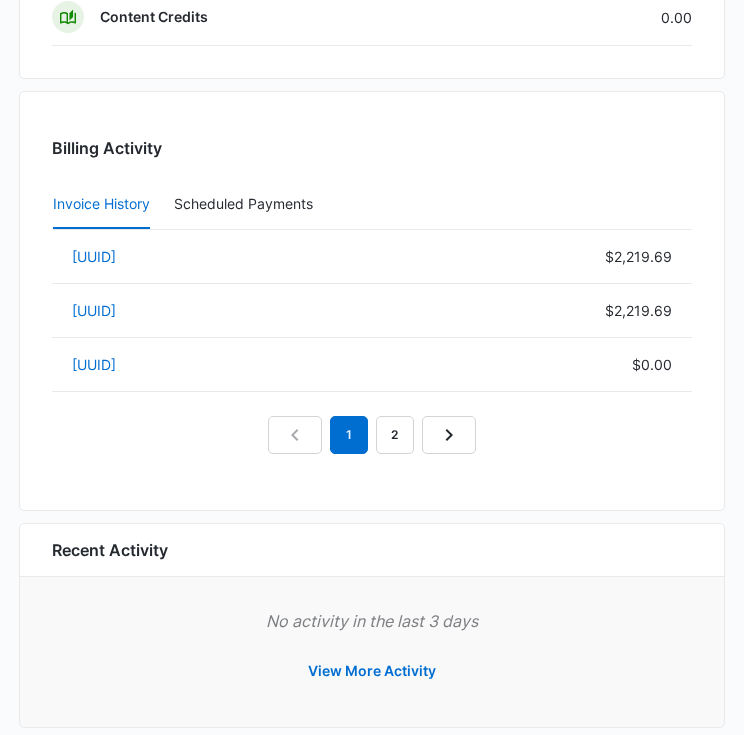 scroll, scrollTop: 2657, scrollLeft: 0, axis: vertical 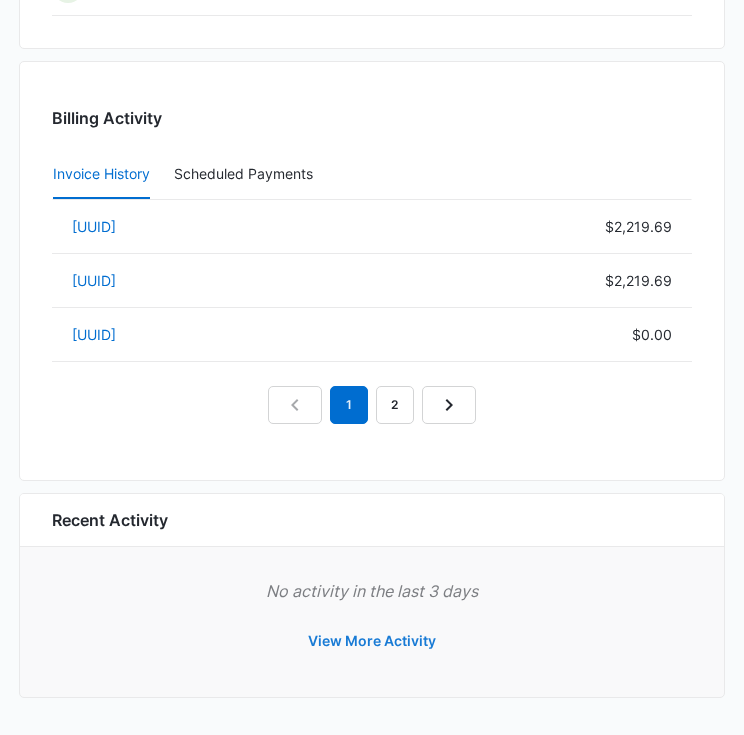 click on "View More Activity" at bounding box center [372, 641] 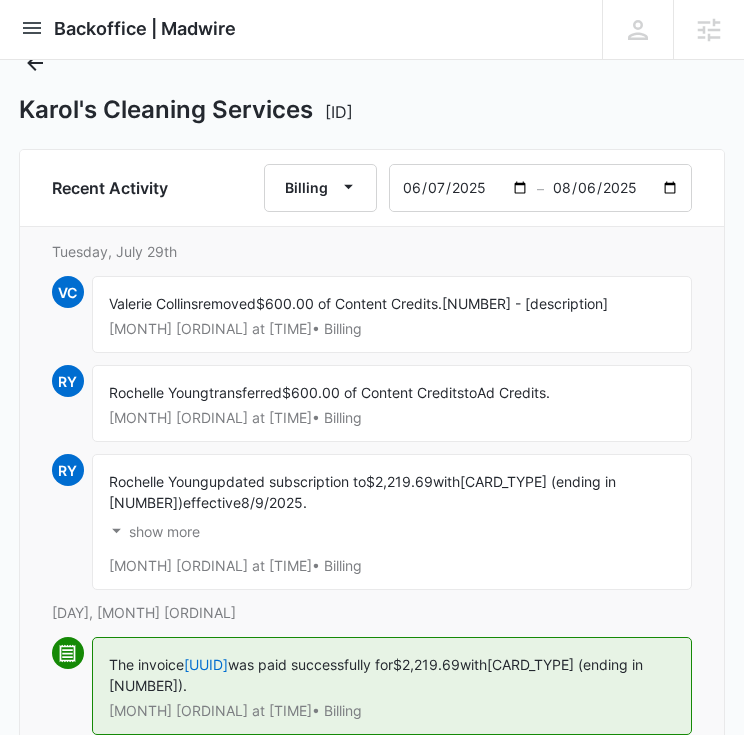 scroll, scrollTop: 0, scrollLeft: 0, axis: both 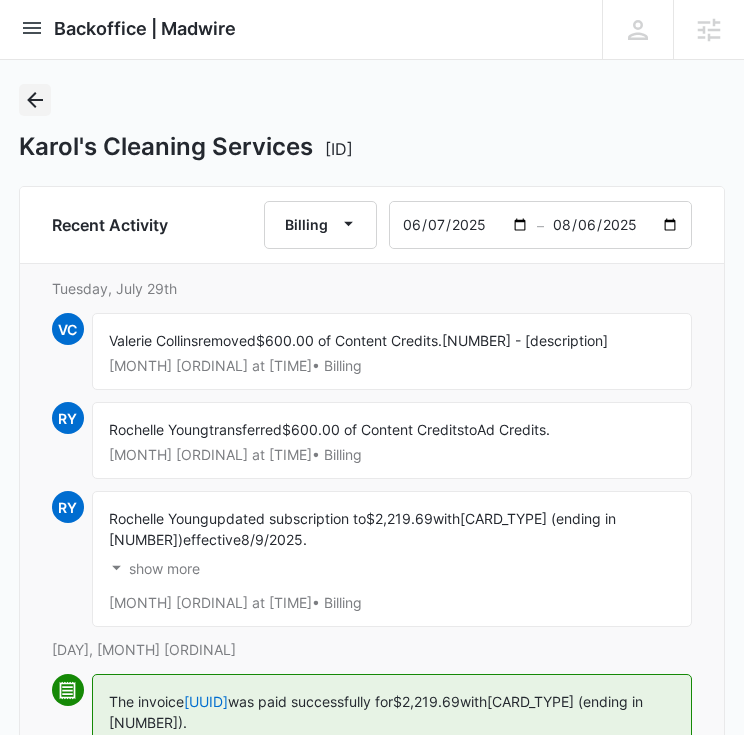 click 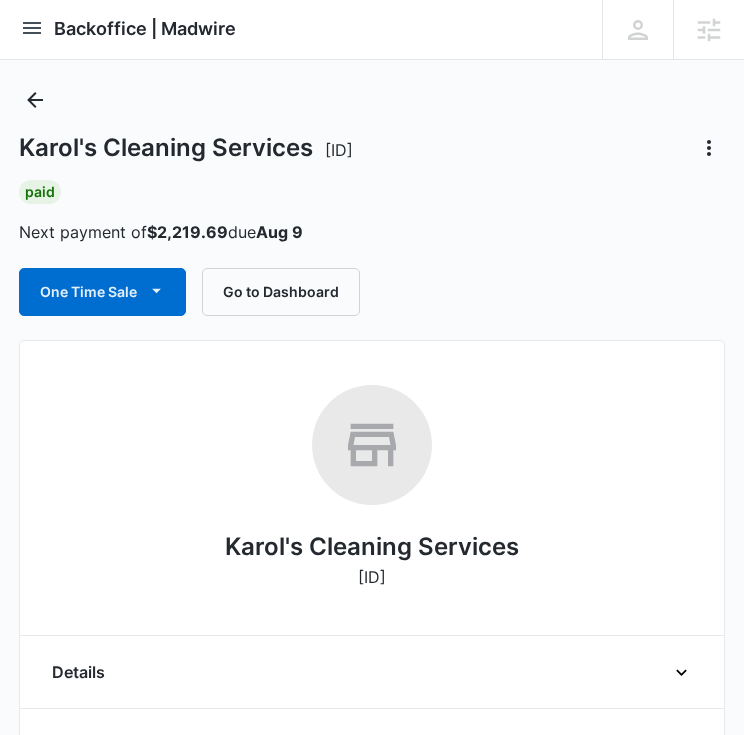 click on "Karol's Cleaning Services" at bounding box center [372, 547] 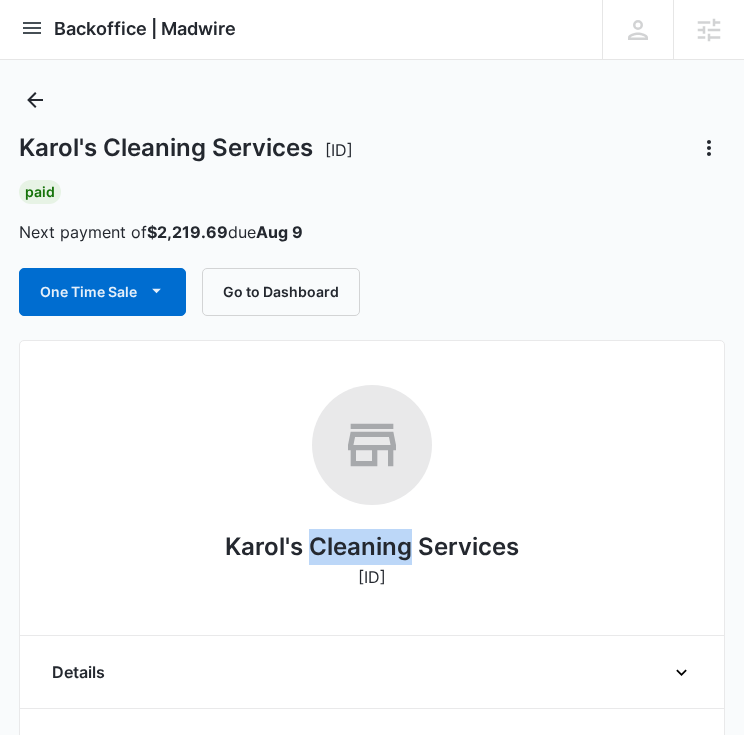 click on "Karol's Cleaning Services" at bounding box center (372, 547) 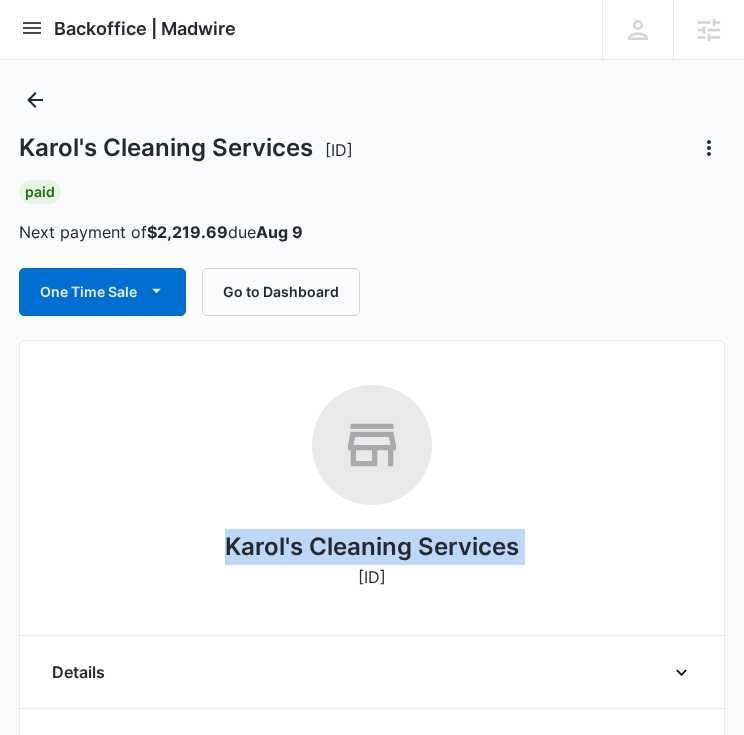 click on "Karol's Cleaning Services" at bounding box center [372, 547] 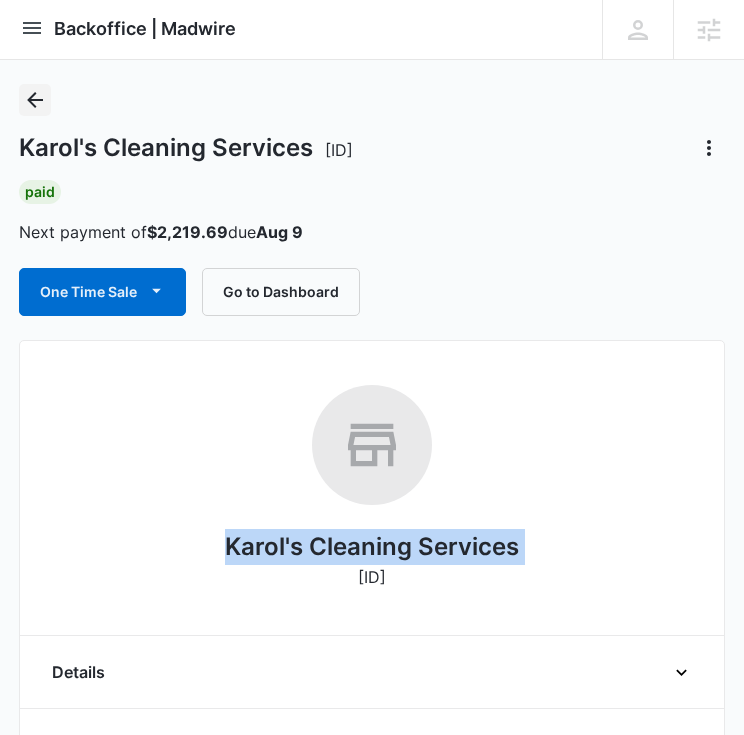 click 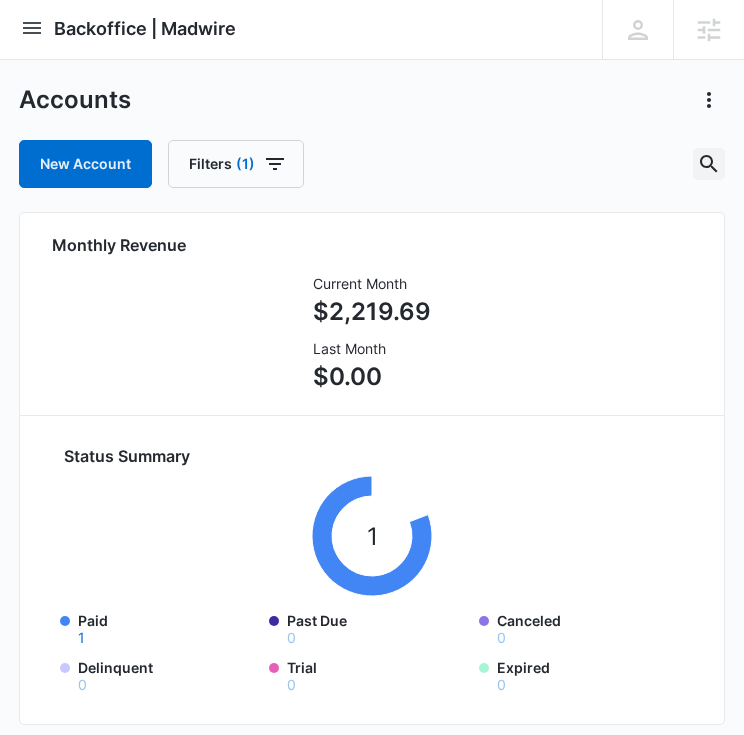 click 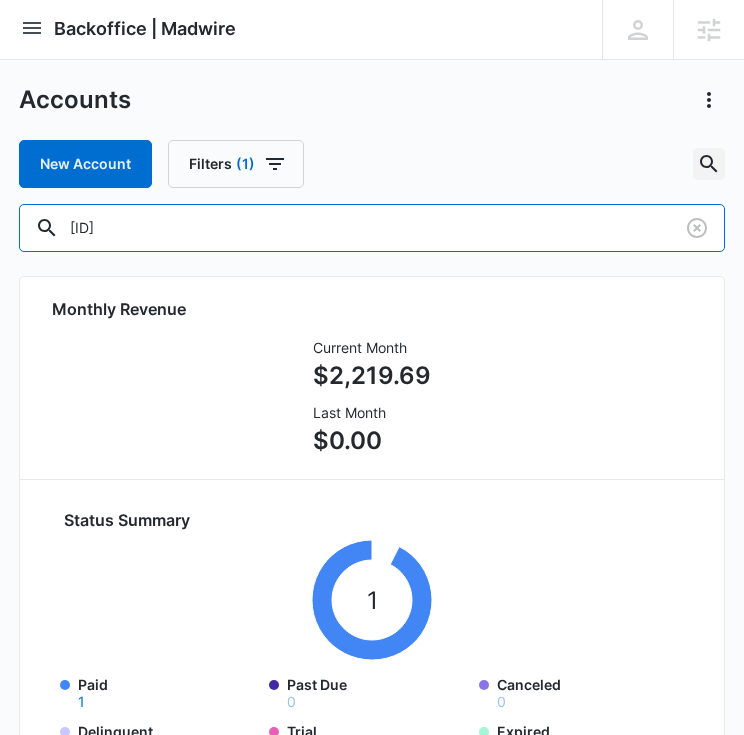 scroll, scrollTop: 0, scrollLeft: 0, axis: both 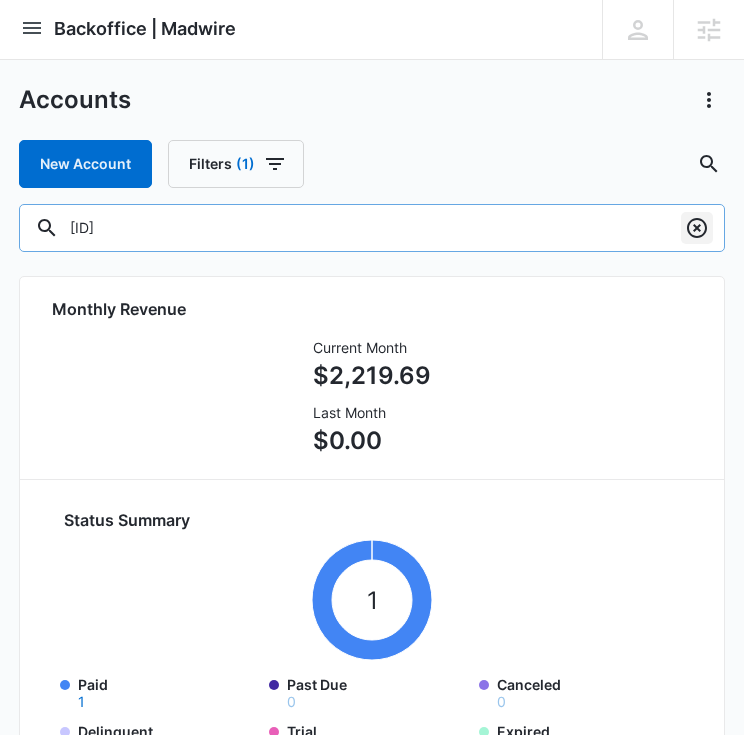 click 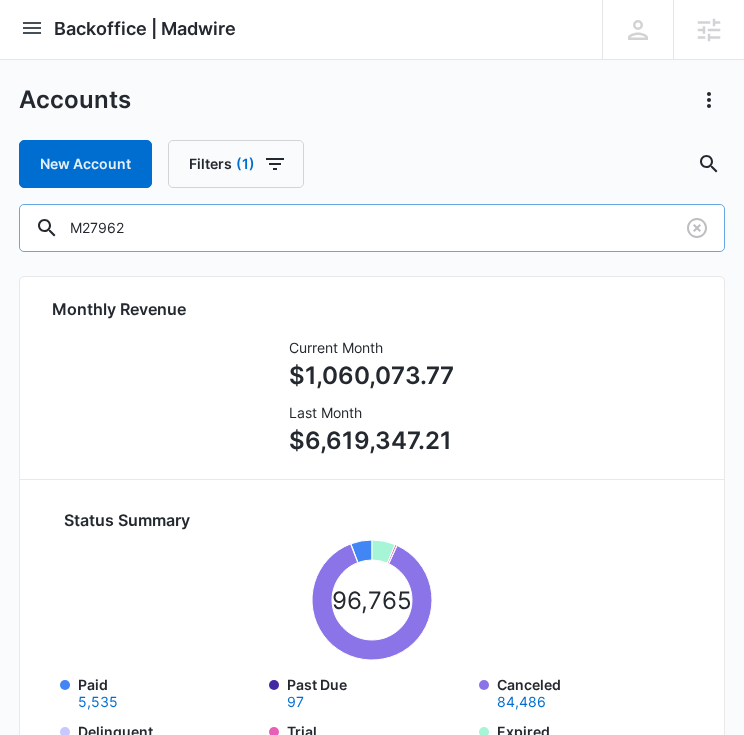 type on "M27962" 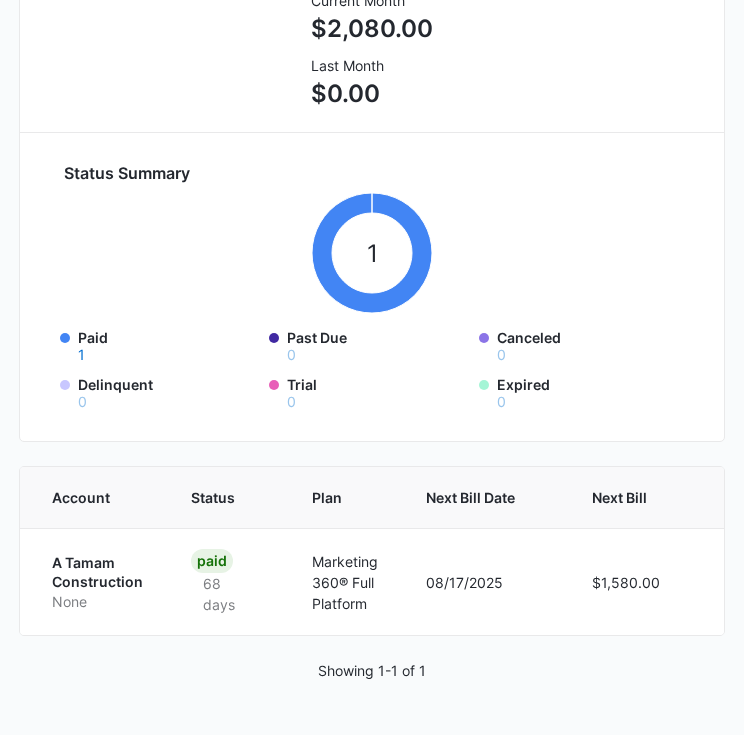 scroll, scrollTop: 365, scrollLeft: 0, axis: vertical 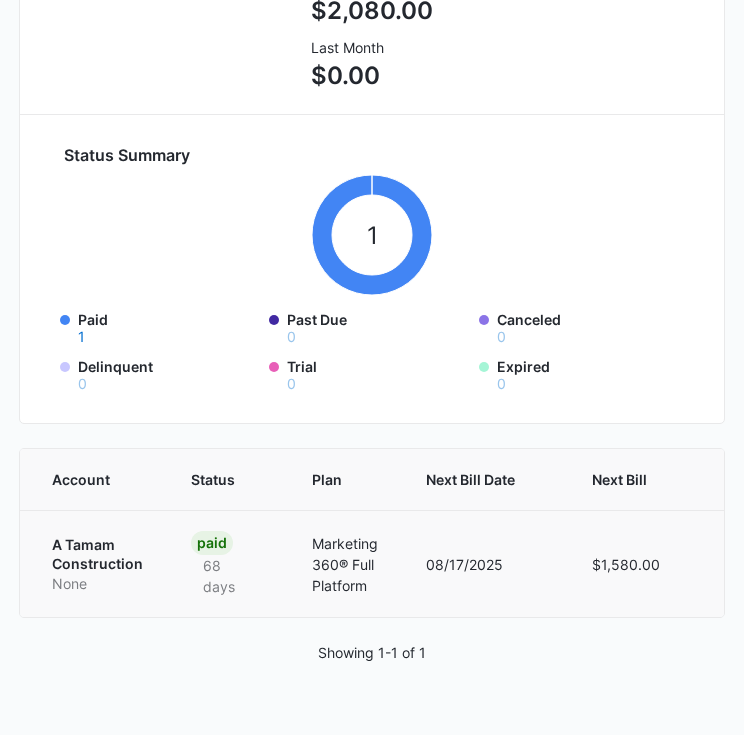click on "A Tamam Construction" at bounding box center [97, 554] 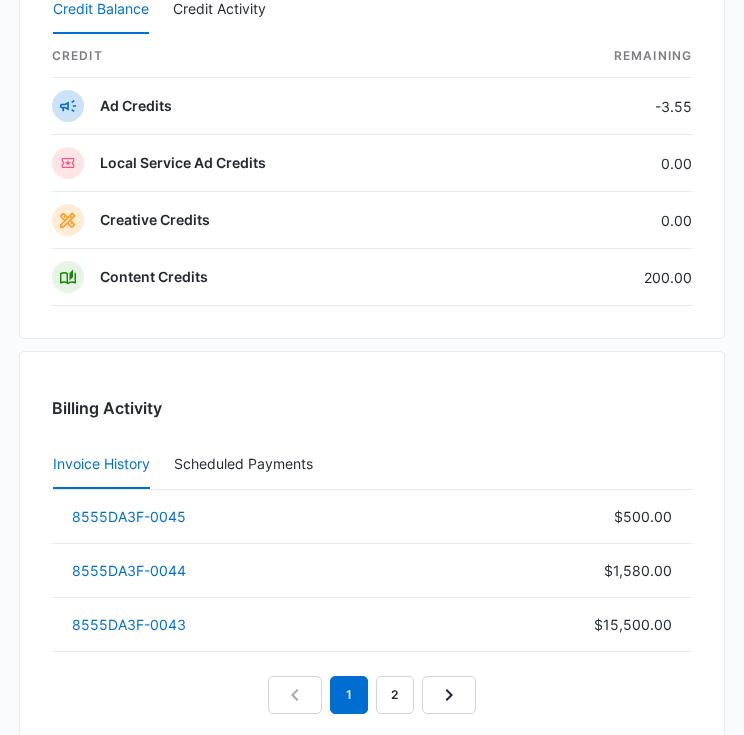 scroll, scrollTop: 2682, scrollLeft: 0, axis: vertical 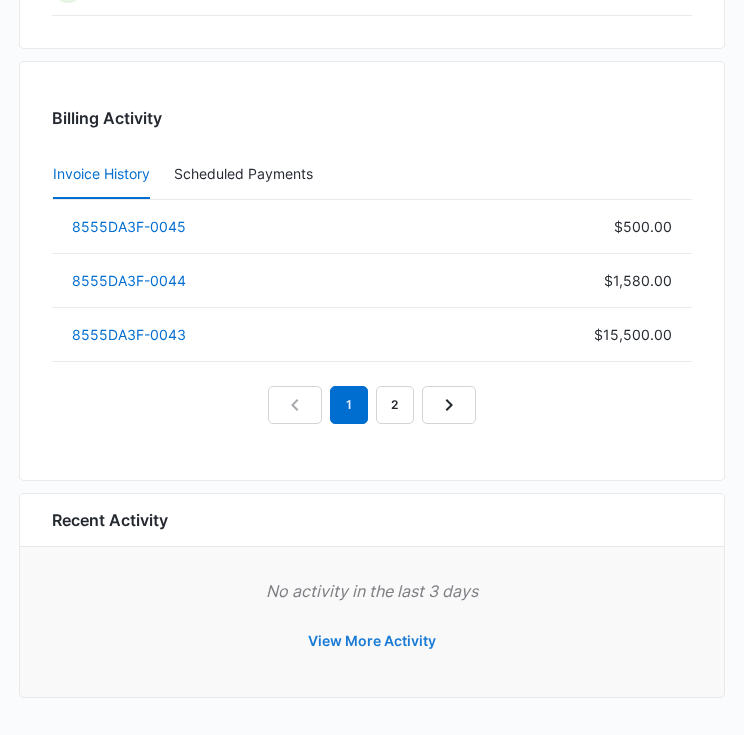 click on "View More Activity" at bounding box center (372, 641) 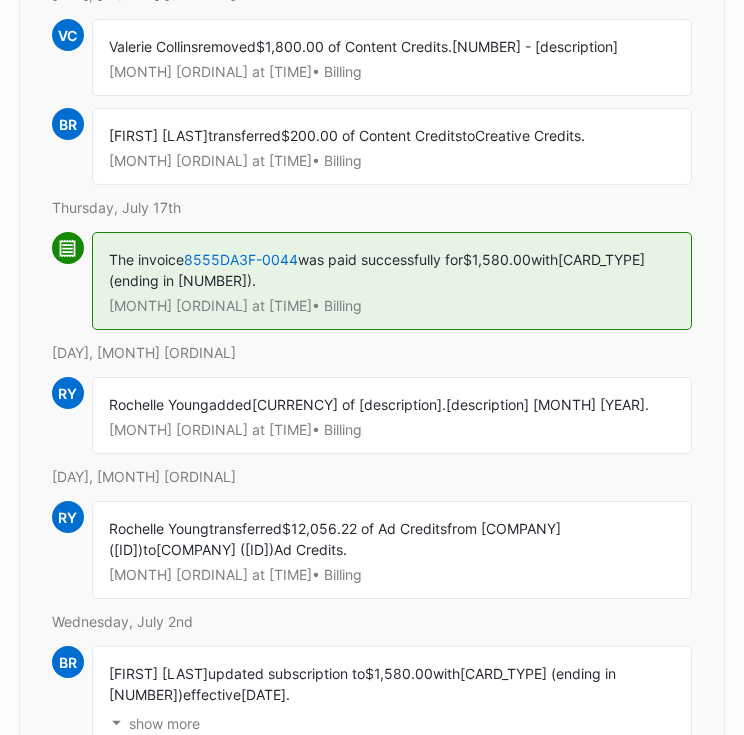 scroll, scrollTop: 558, scrollLeft: 0, axis: vertical 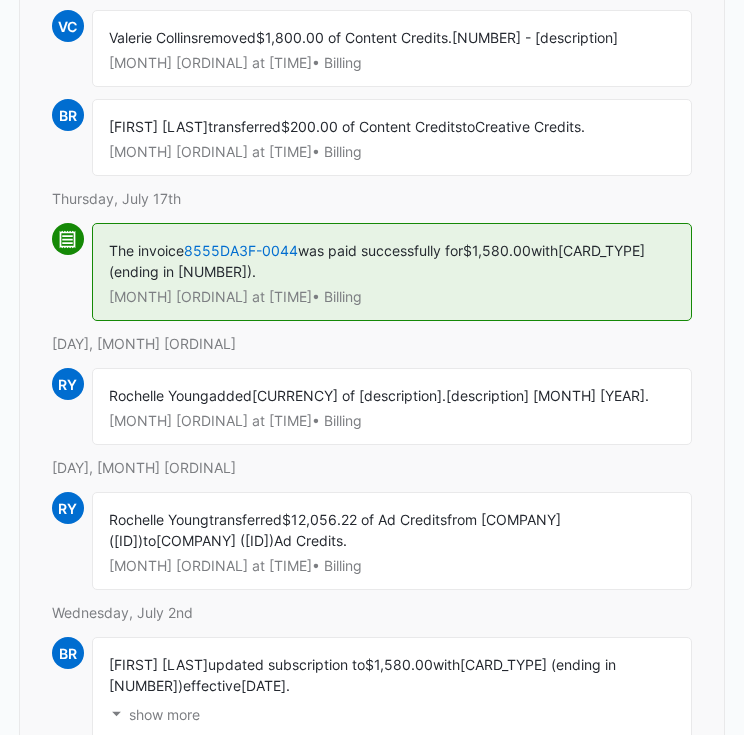 drag, startPoint x: 494, startPoint y: 560, endPoint x: 337, endPoint y: 556, distance: 157.05095 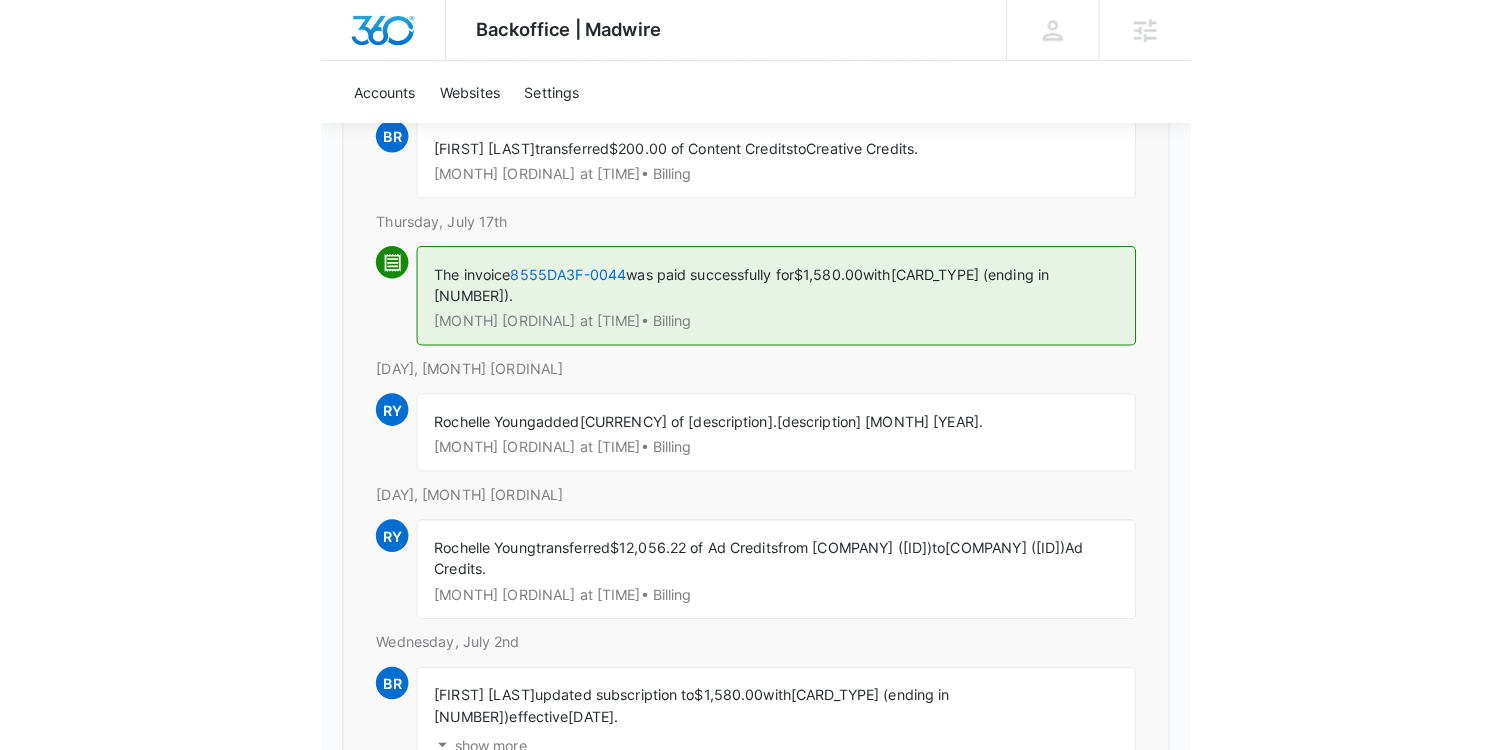 scroll, scrollTop: 598, scrollLeft: 0, axis: vertical 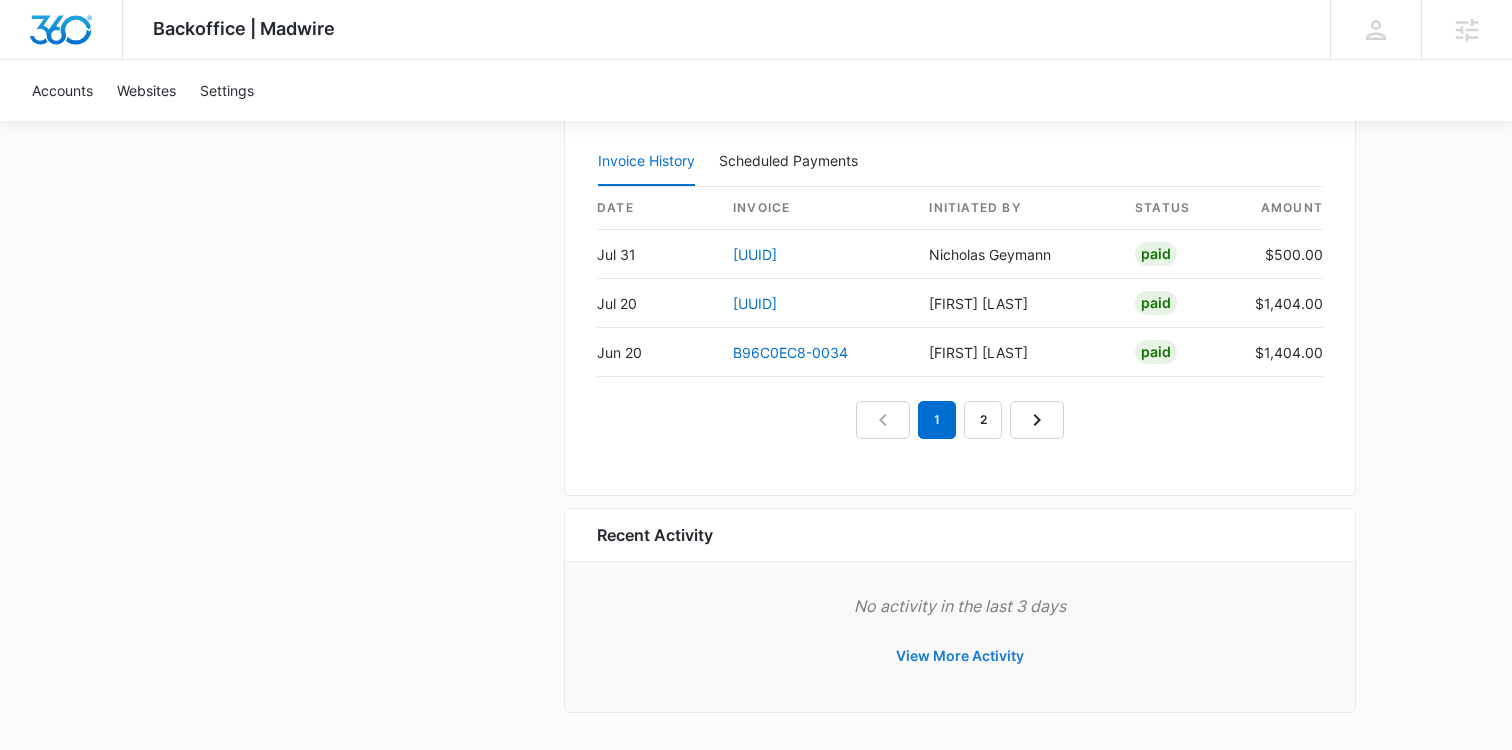 click on "View More Activity" at bounding box center (960, 656) 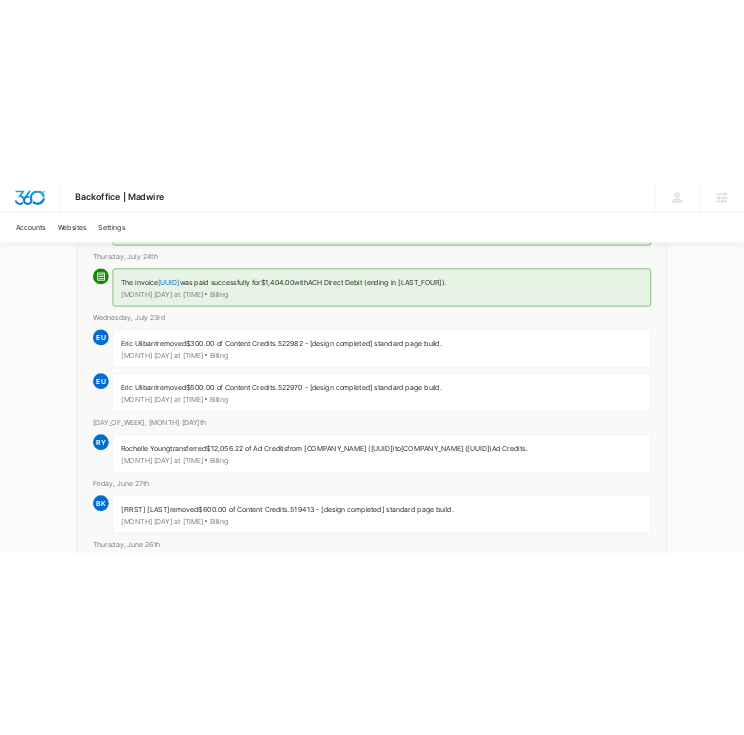 scroll, scrollTop: 0, scrollLeft: 0, axis: both 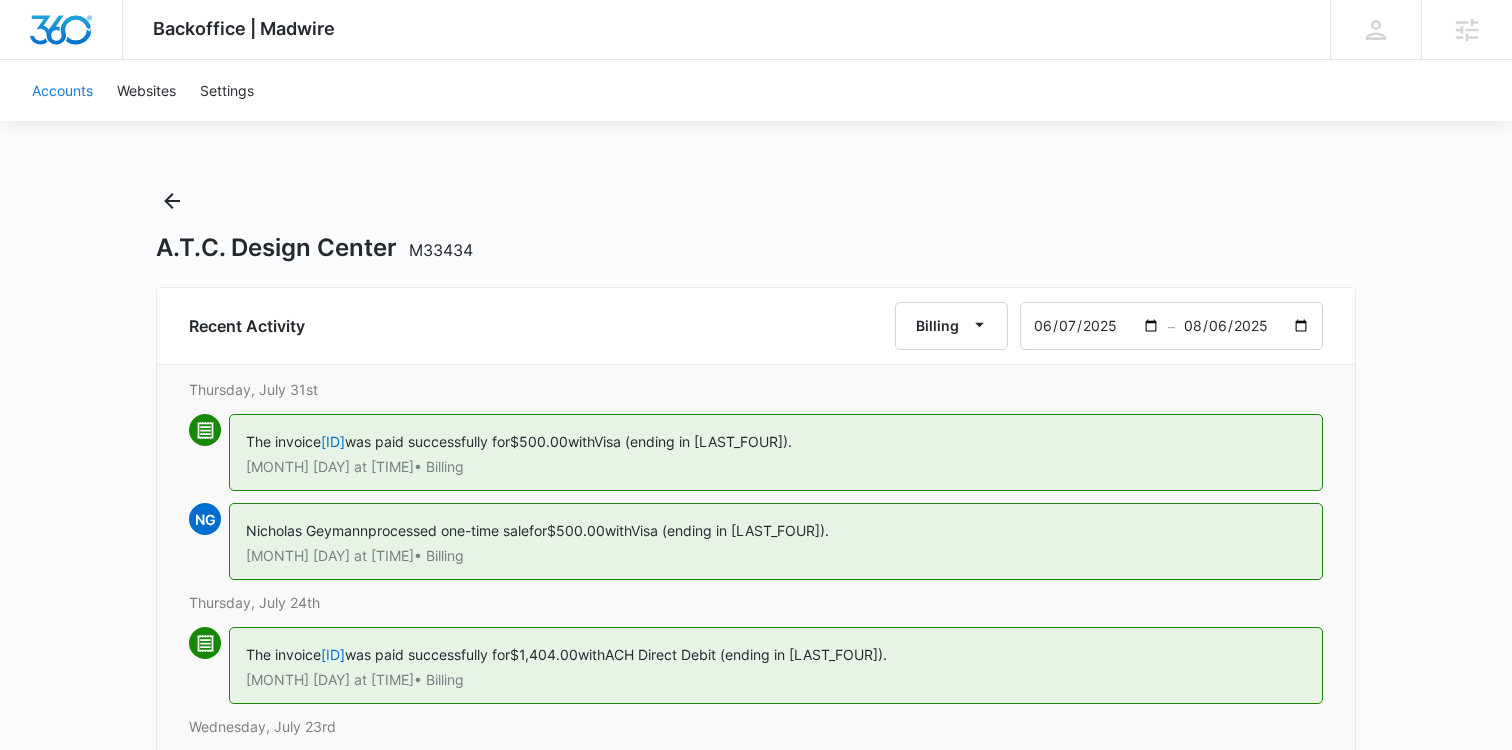click on "Accounts" at bounding box center (62, 90) 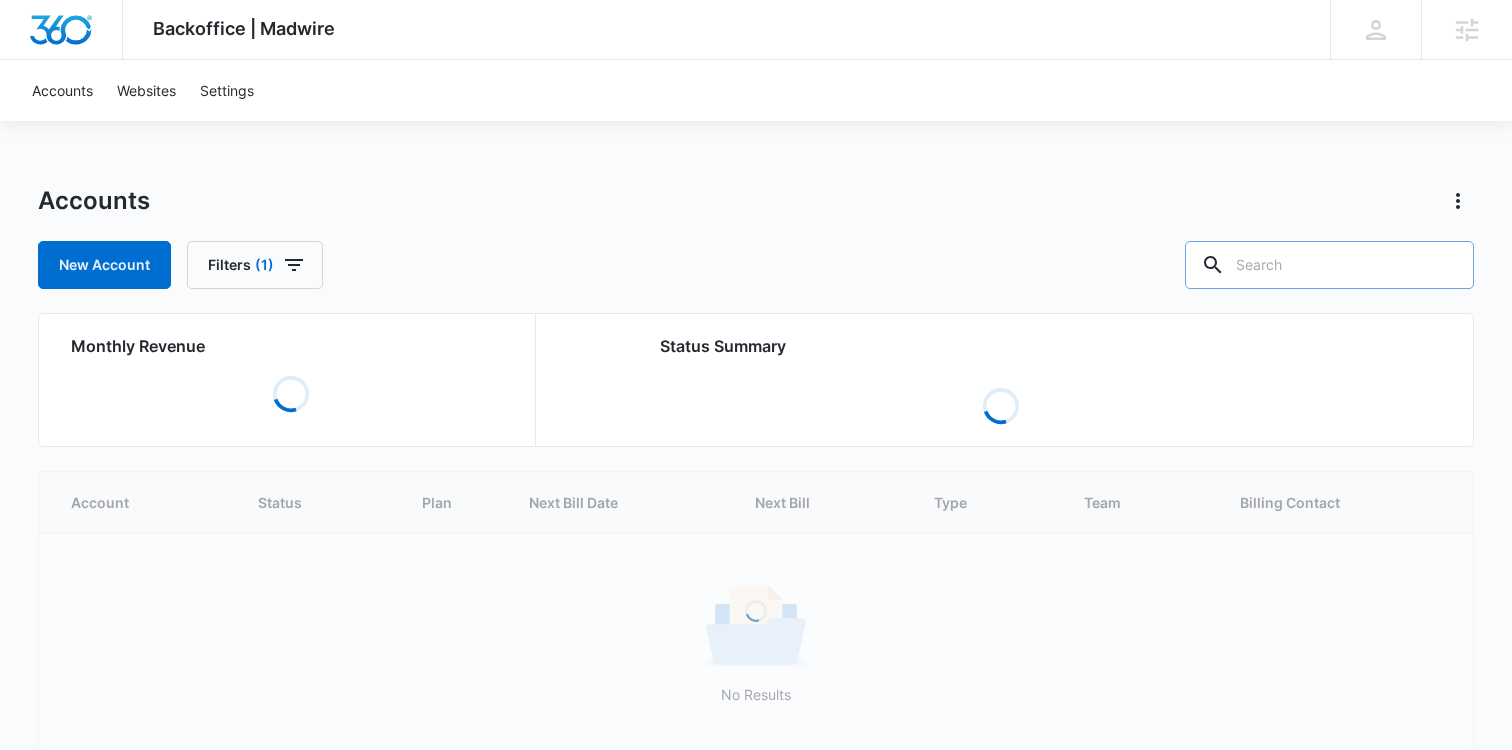 click at bounding box center (1329, 265) 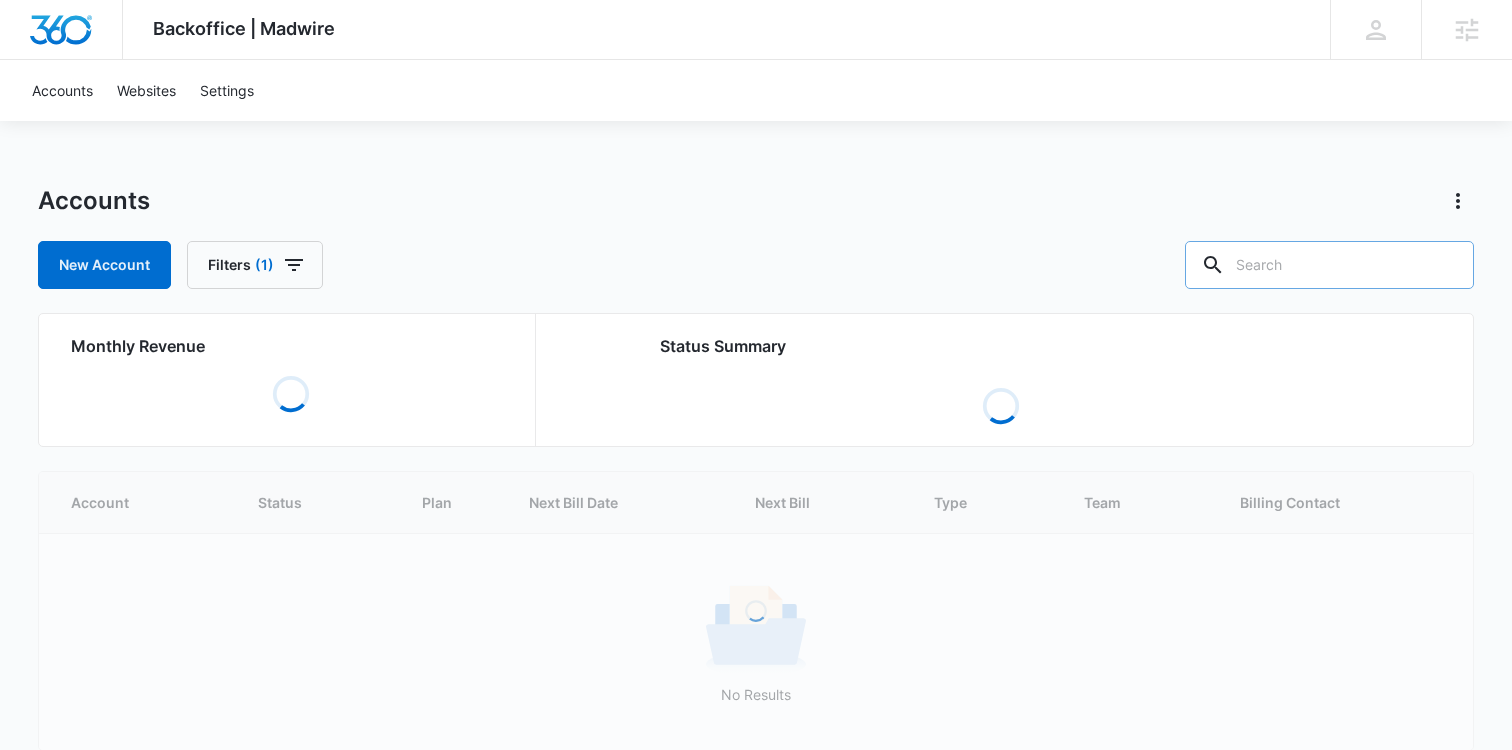 paste on "https://docs.google.com/spreadsheets/d/1qW1iBHzfbPTjiSdL4qvjLAOEgDlVpVTsi2V1AA8zsjk/edit?gid=1973012816#gid=1973012816" 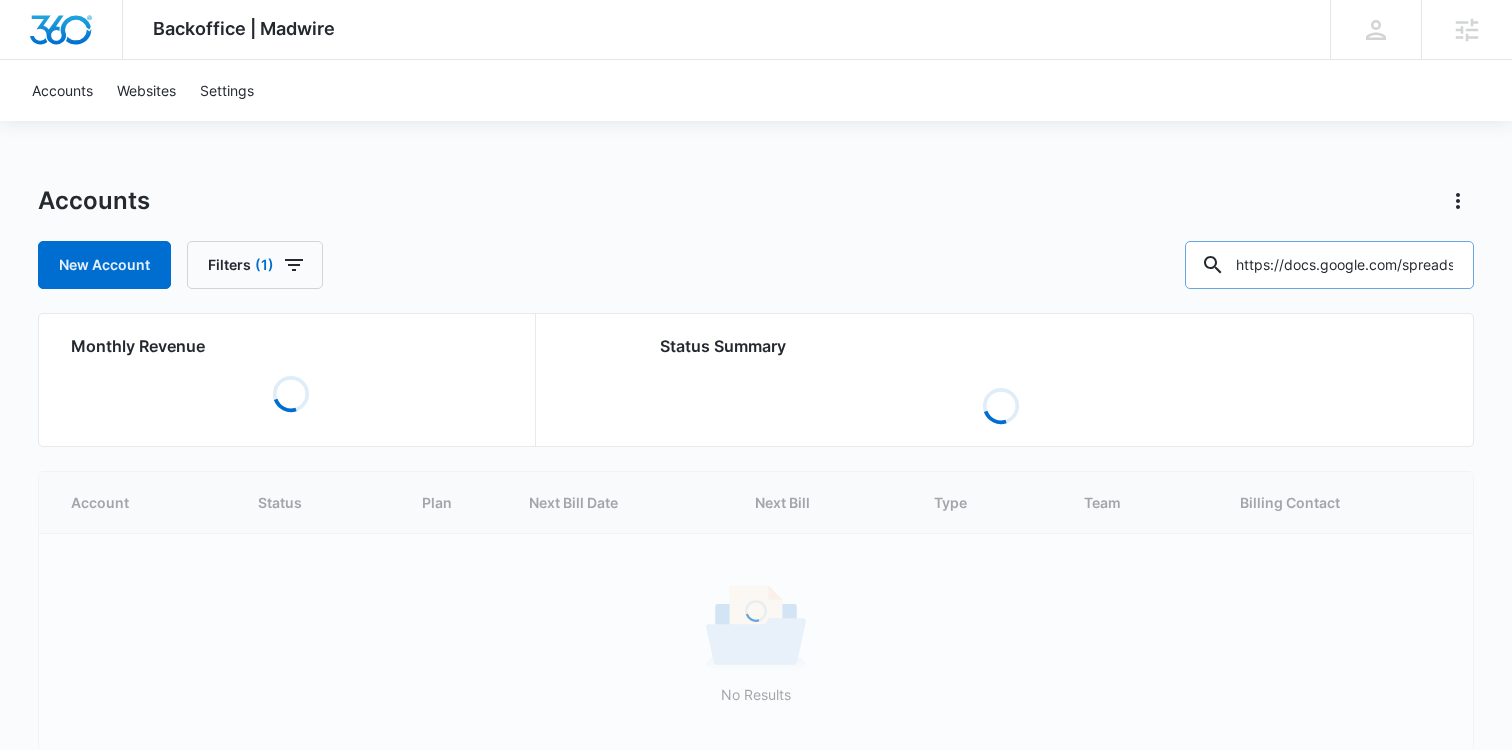 scroll, scrollTop: 0, scrollLeft: 721, axis: horizontal 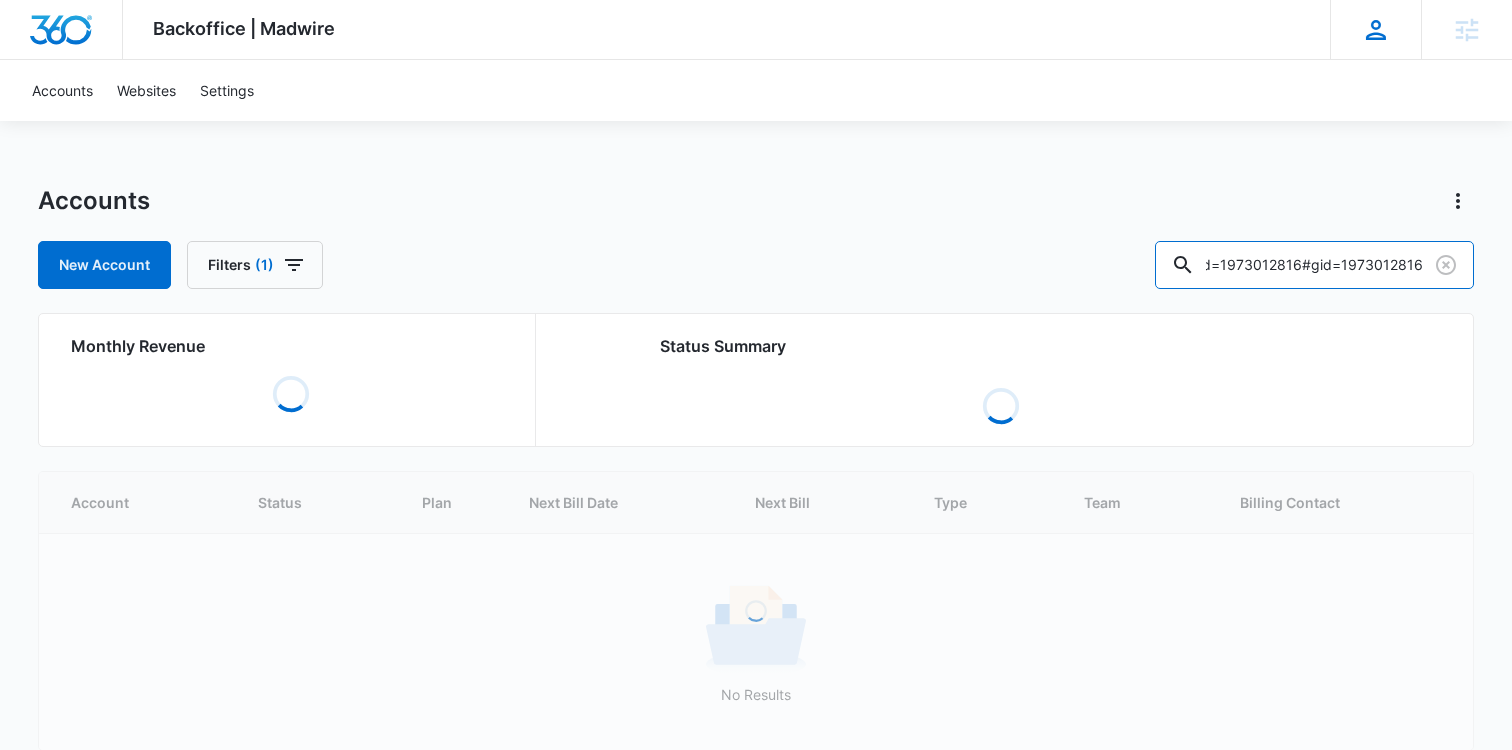 type on "https://docs.google.com/spreadsheets/d/1qW1iBHzfbPTjiSdL4qvjLAOEgDlVpVTsi2V1AA8zsjk/edit?gid=1973012816#gid=1973012816" 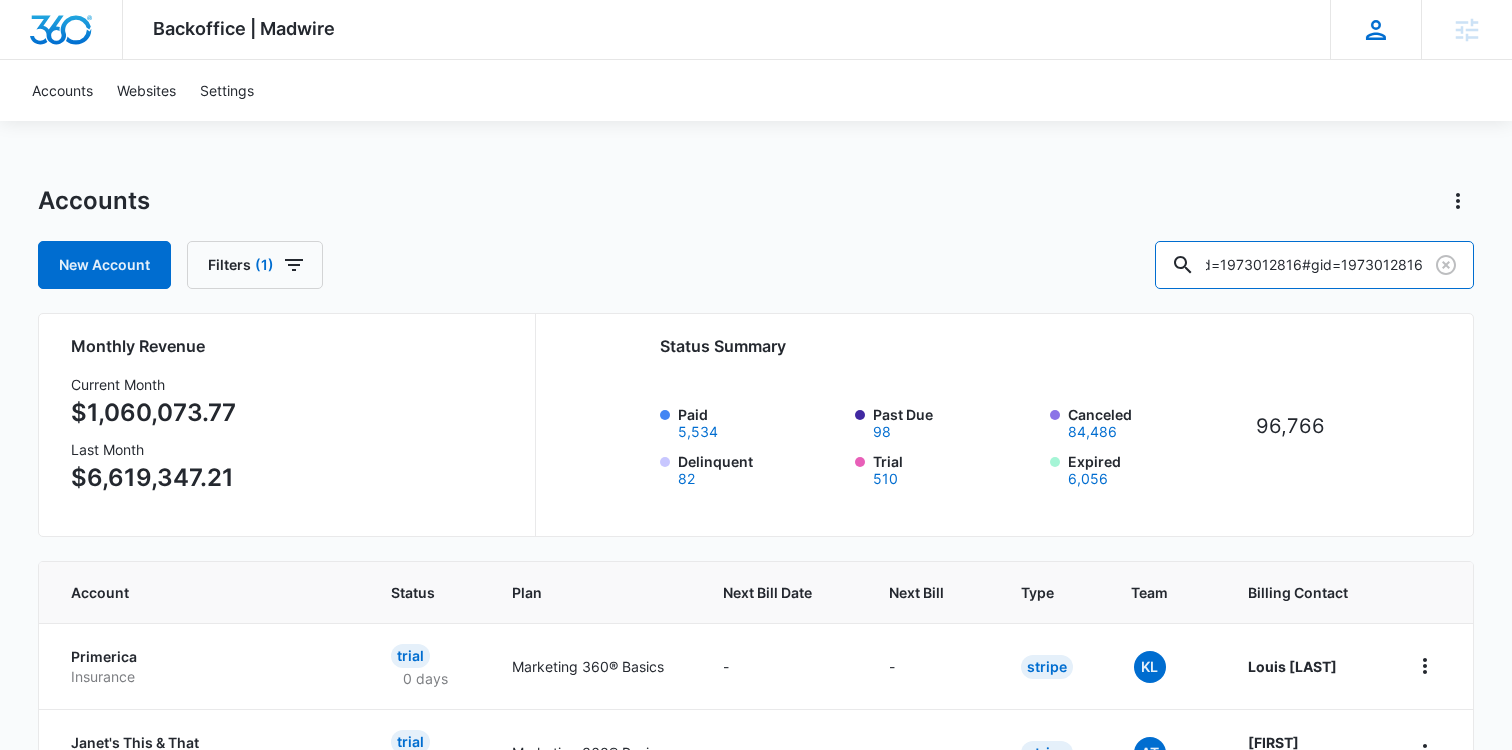 scroll, scrollTop: 0, scrollLeft: 0, axis: both 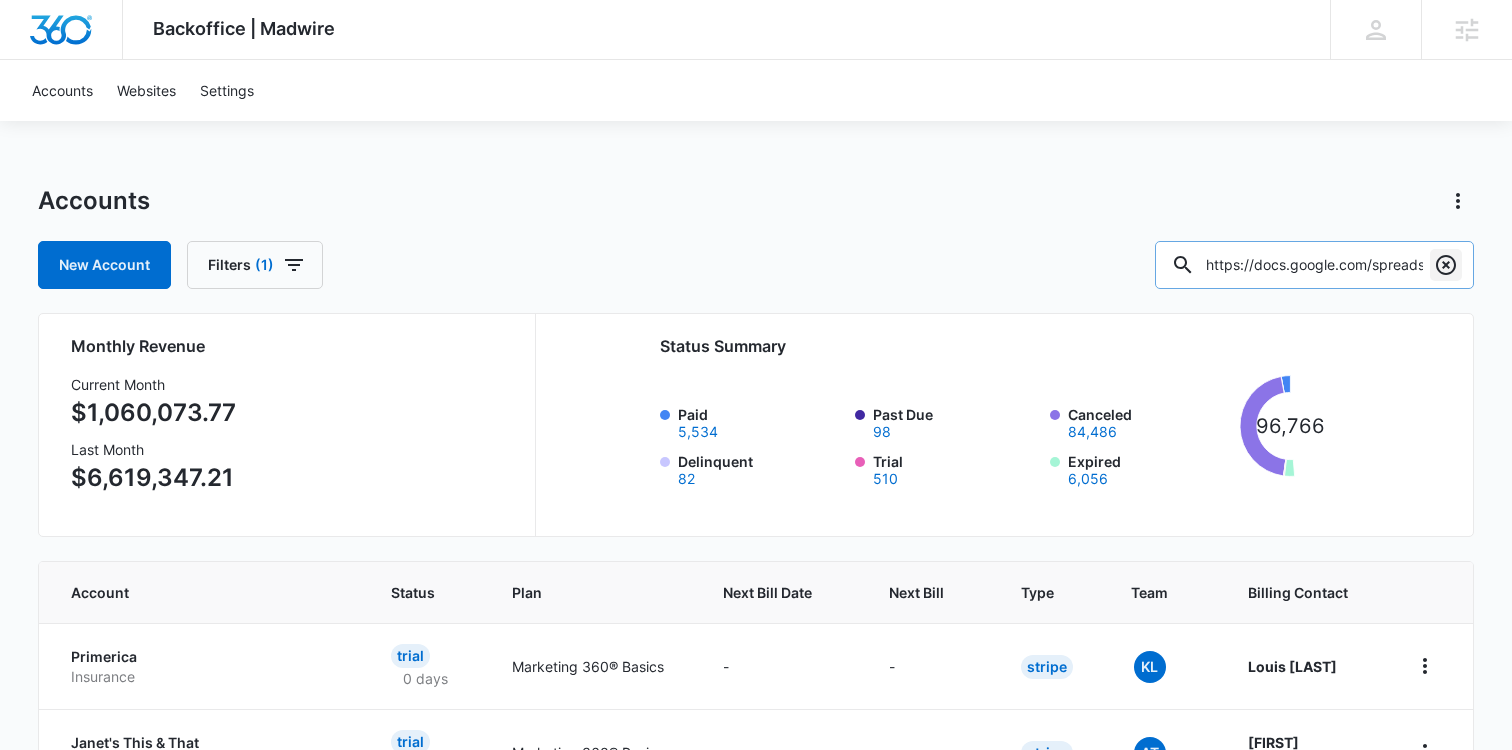 click 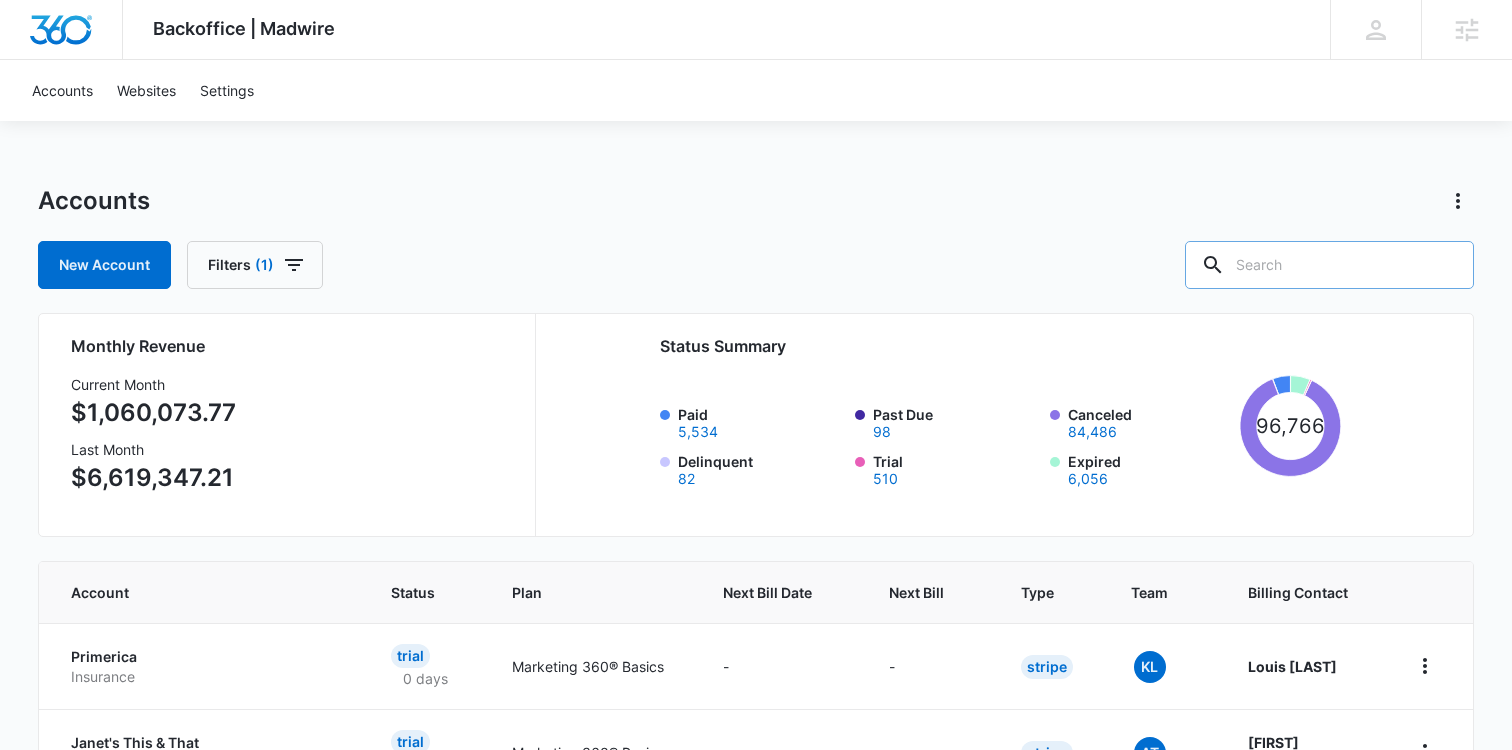 paste on "M180856" 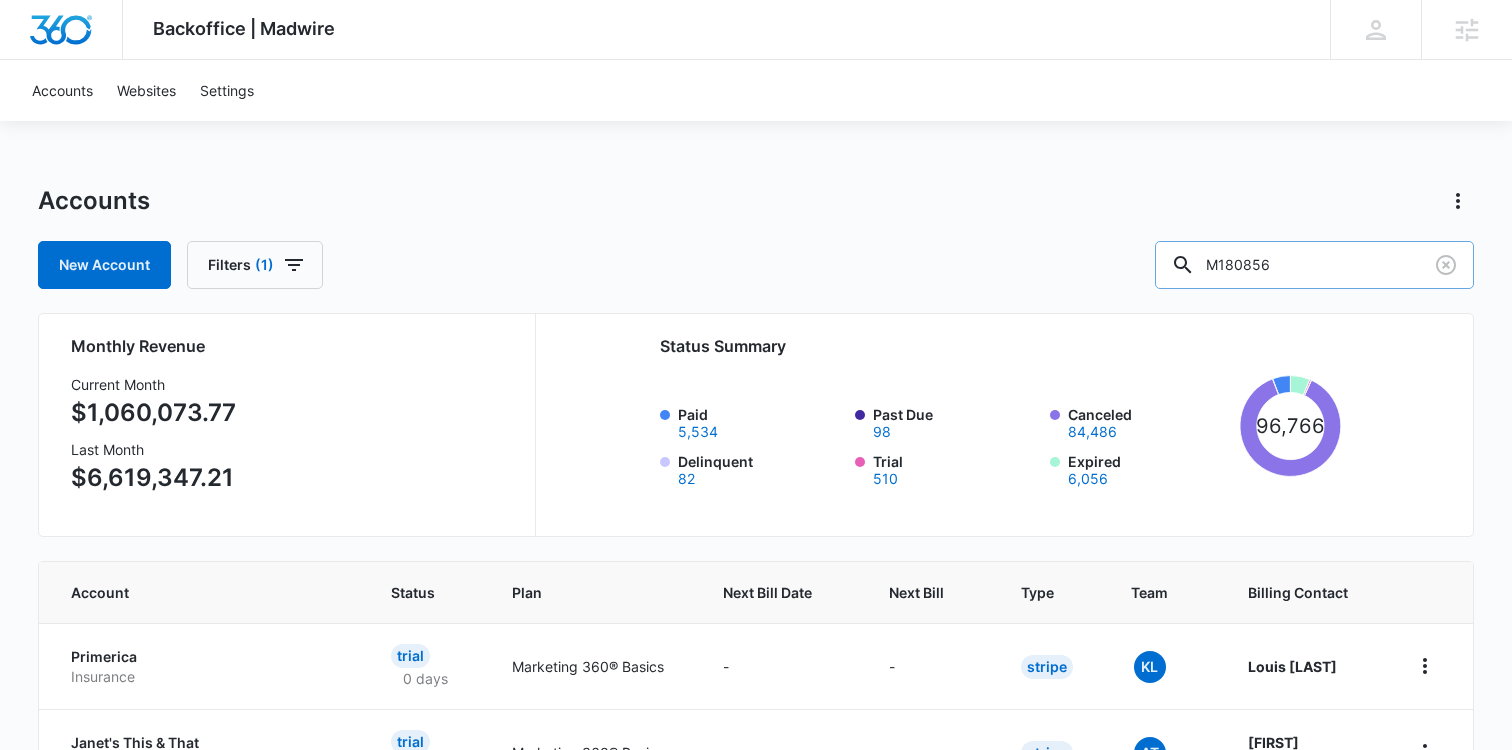 type on "M180856" 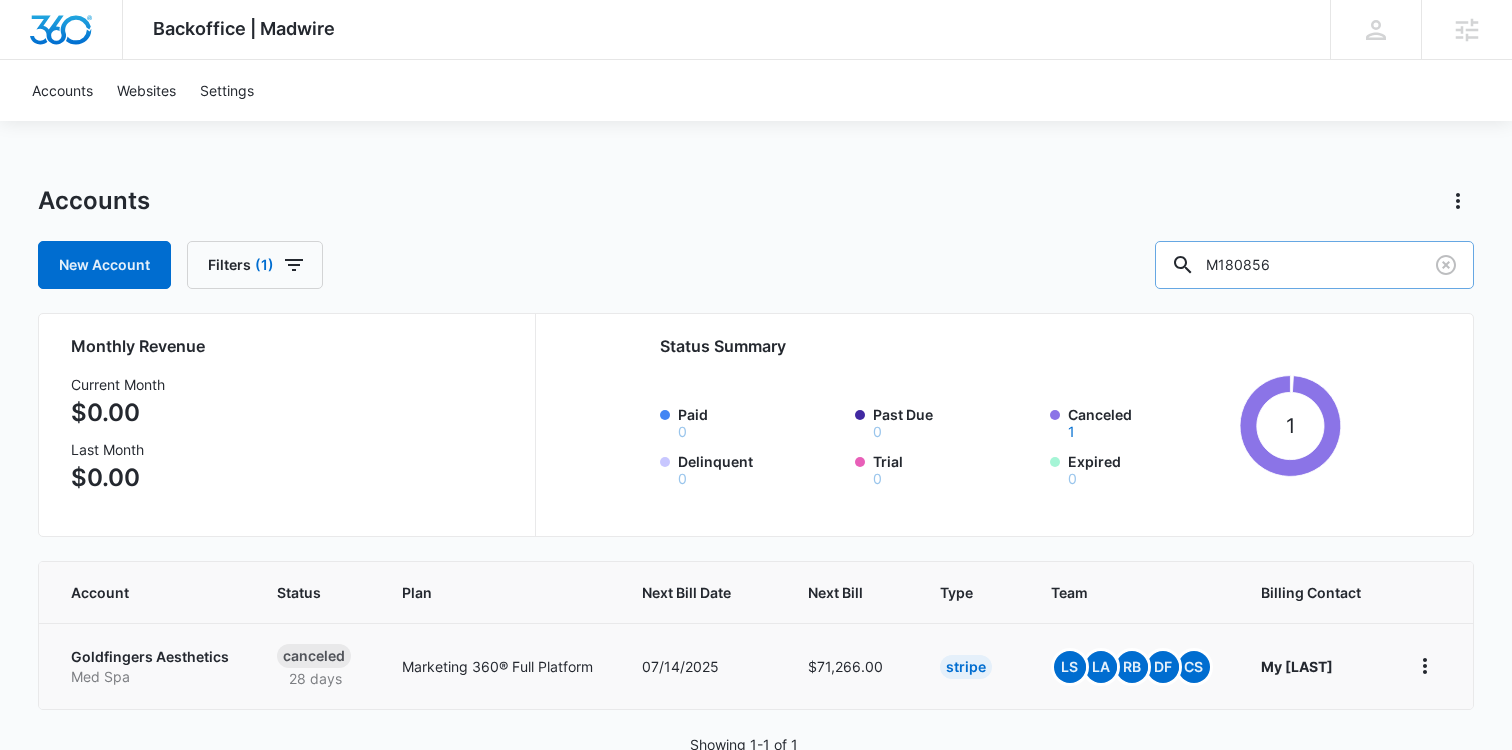 click on "Goldfingers Aesthetics" at bounding box center (150, 657) 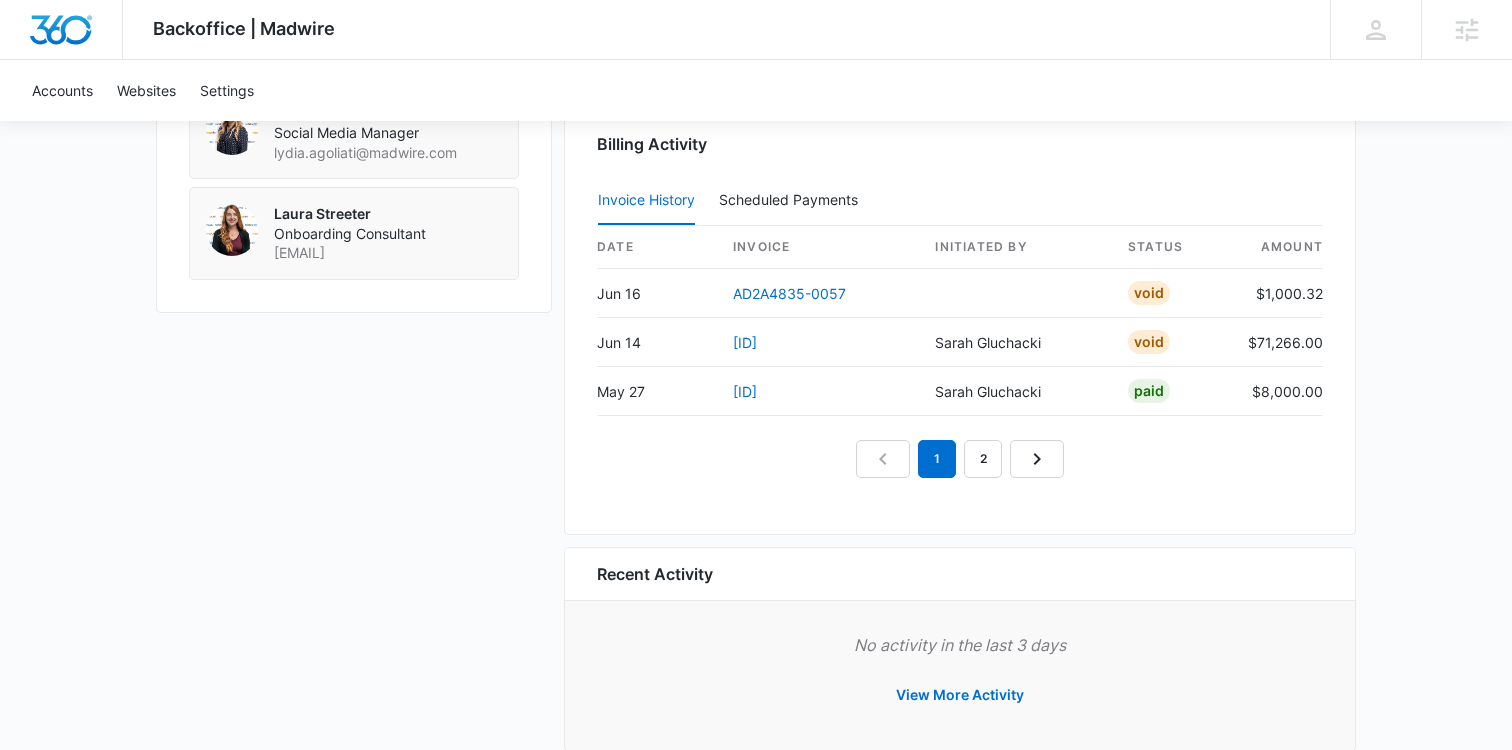 scroll, scrollTop: 1881, scrollLeft: 0, axis: vertical 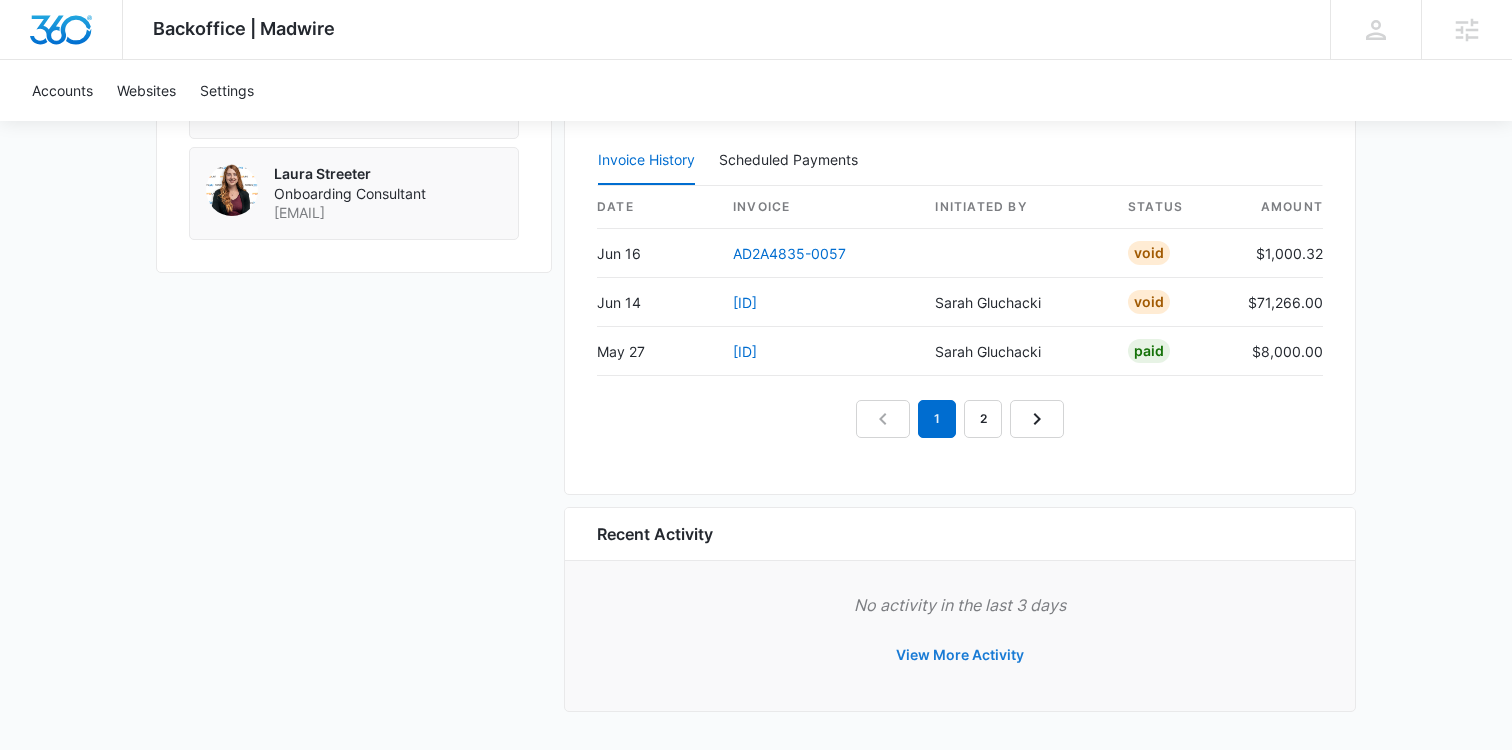 click on "View More Activity" at bounding box center (960, 655) 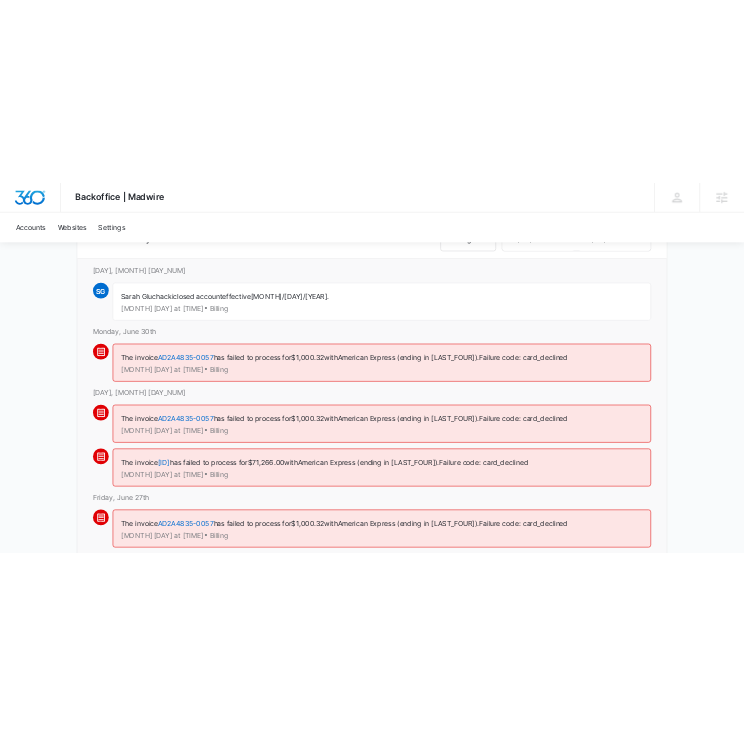 scroll, scrollTop: 0, scrollLeft: 0, axis: both 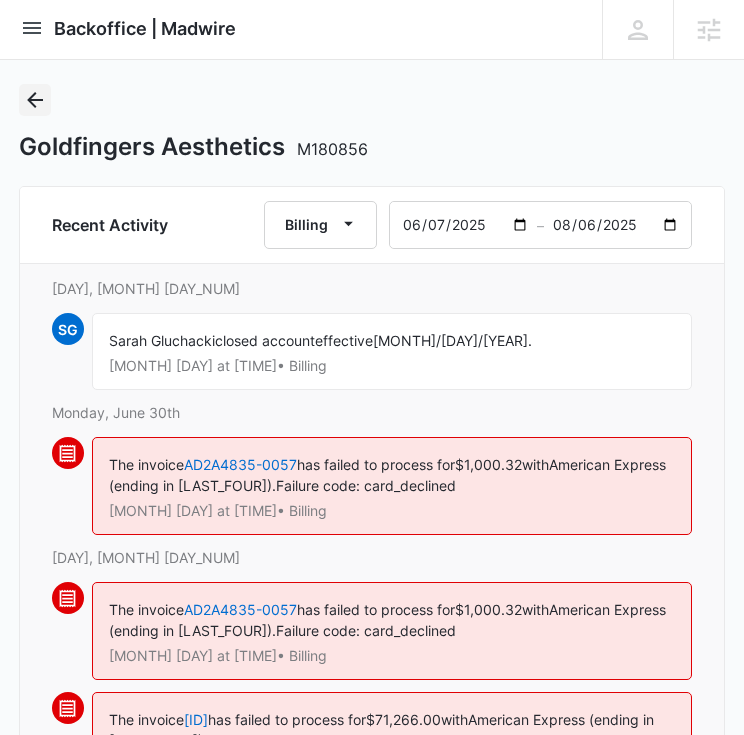 click 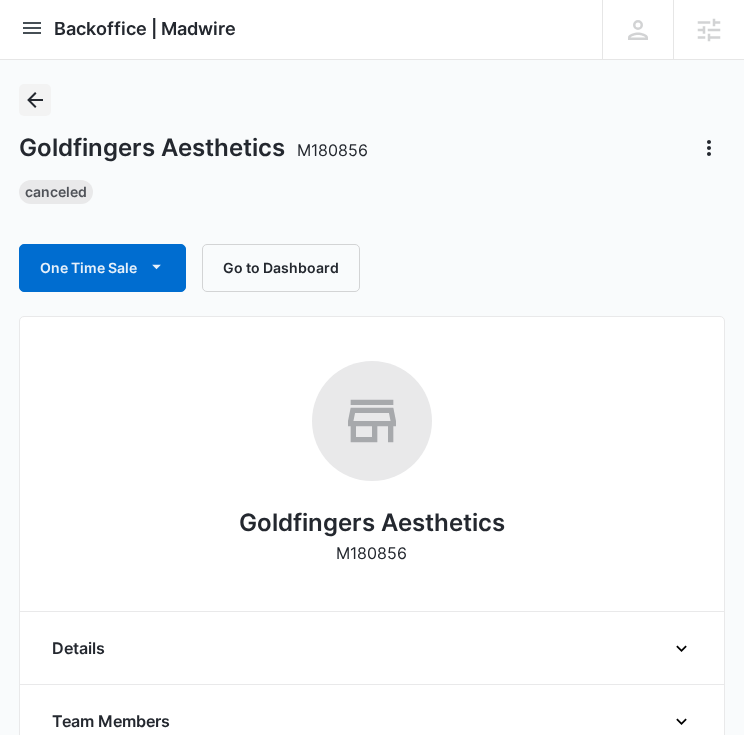 click 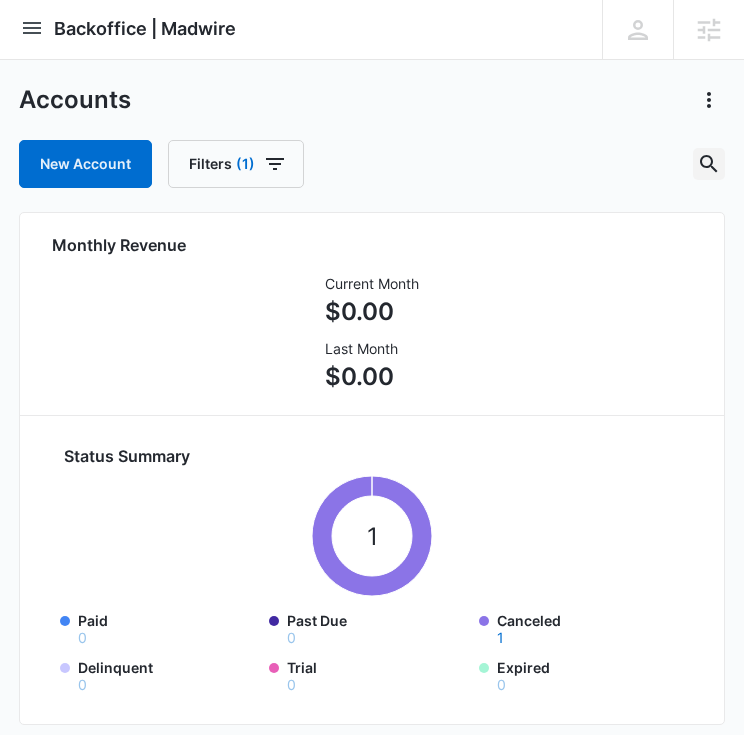 click 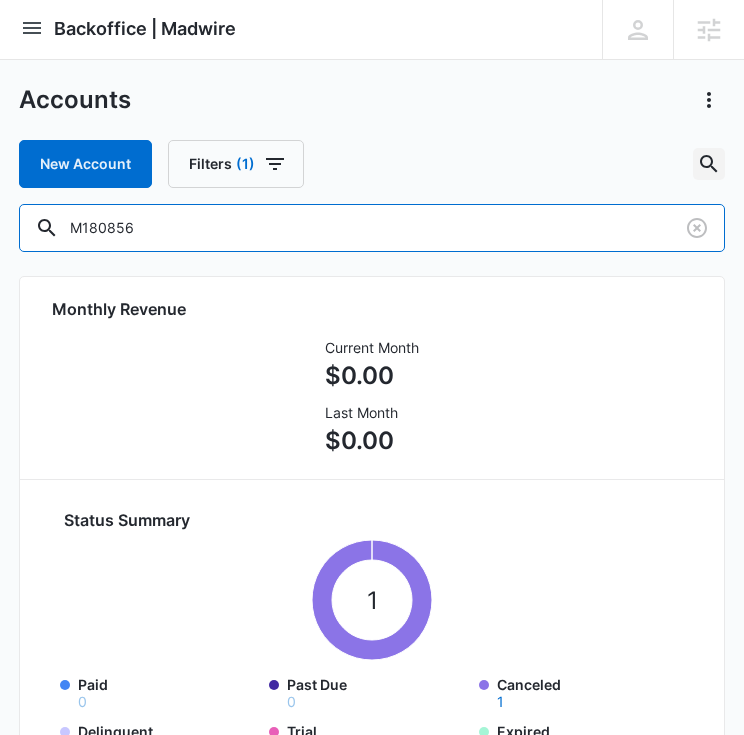 scroll, scrollTop: 0, scrollLeft: 0, axis: both 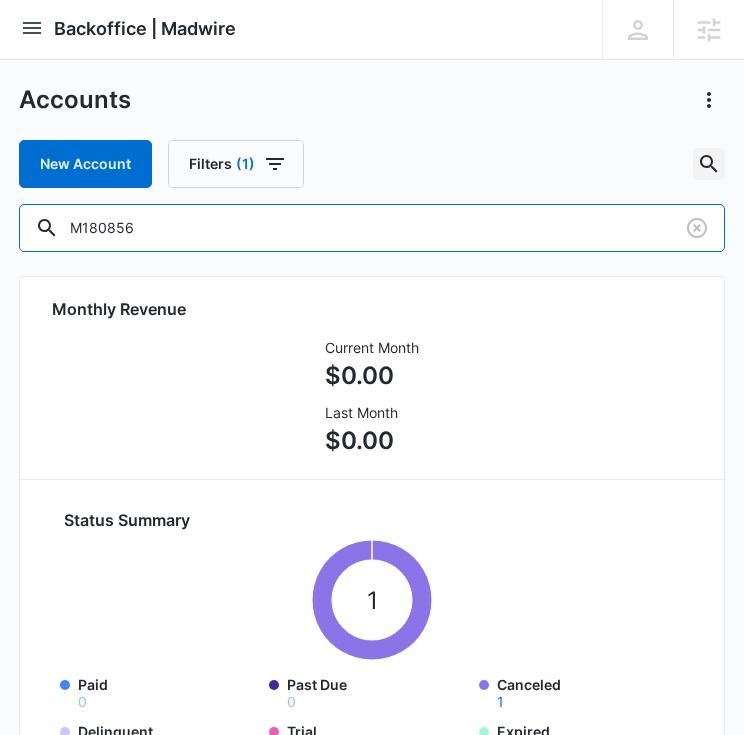 paste on "M311924" 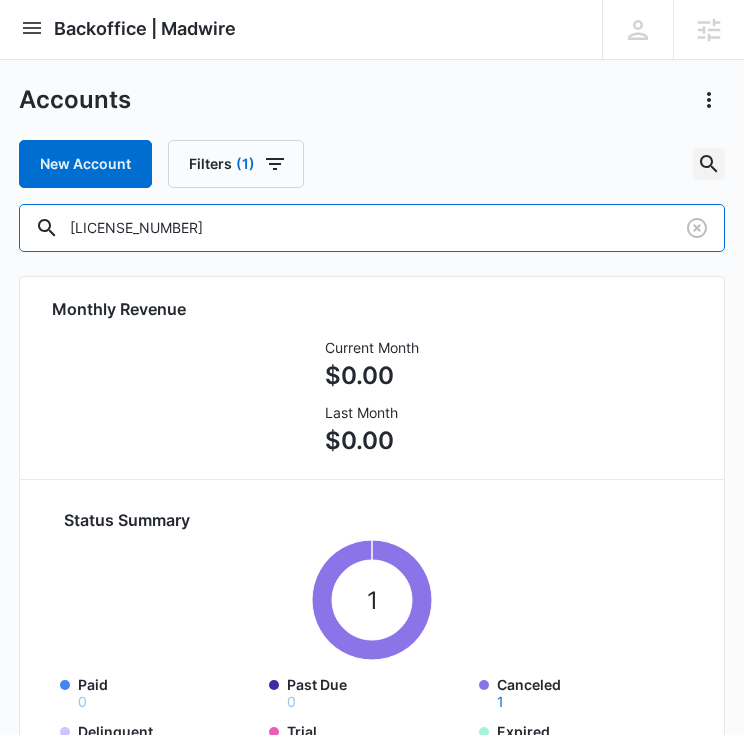type on "M180856M311924" 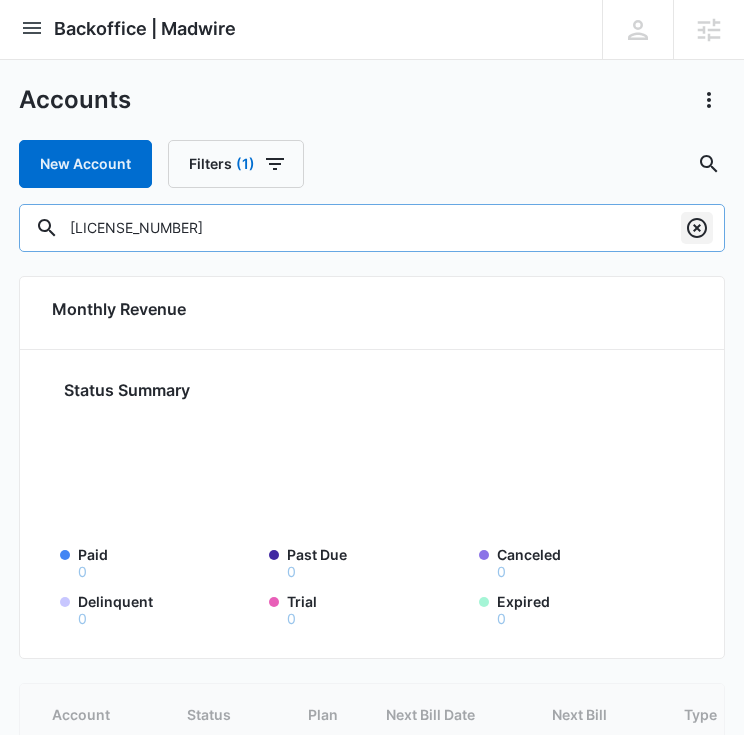 click 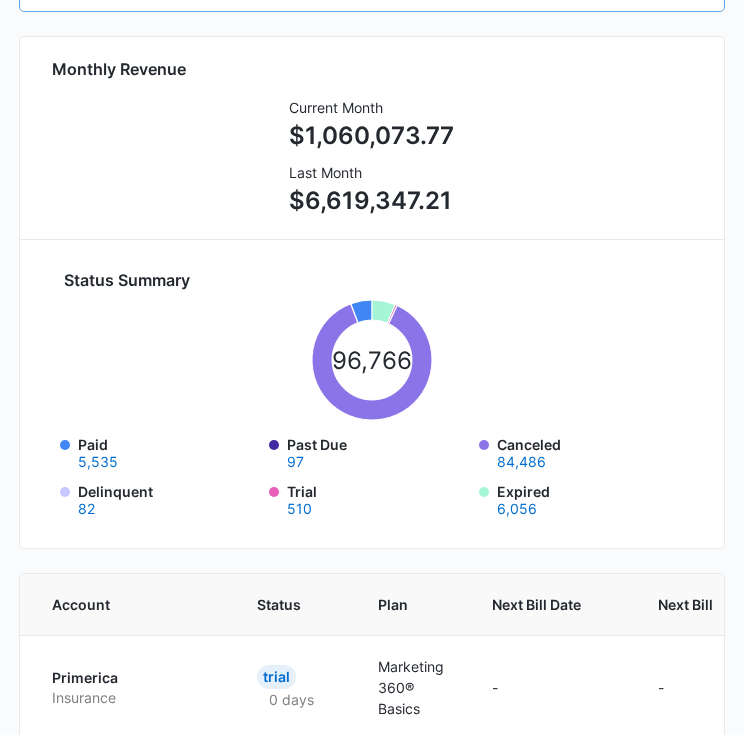 scroll, scrollTop: 241, scrollLeft: 0, axis: vertical 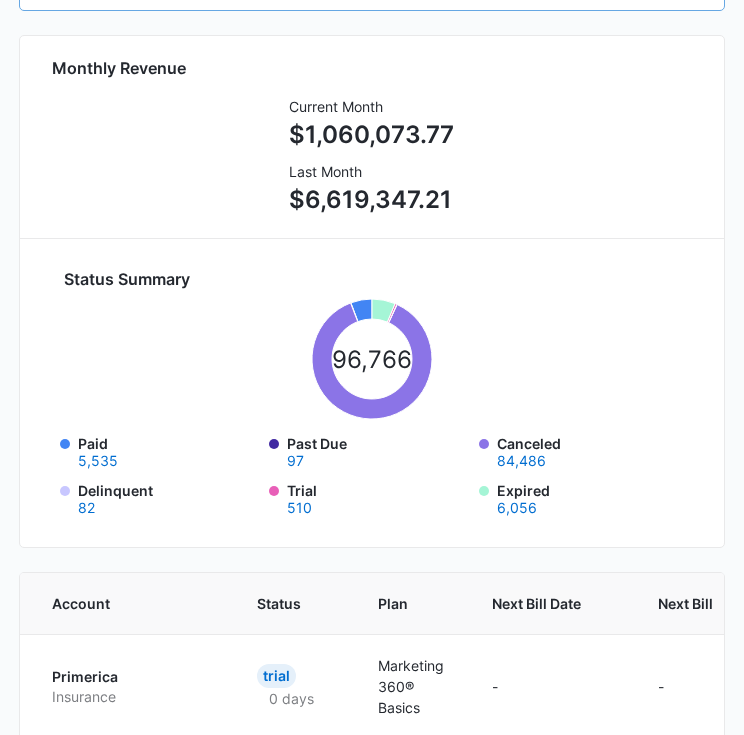 type on "M311924" 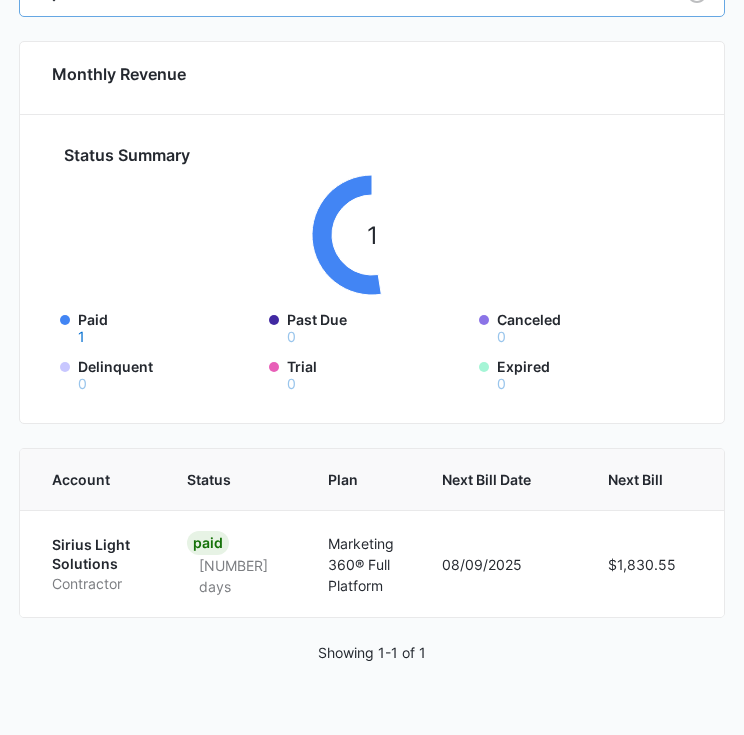 scroll, scrollTop: 234, scrollLeft: 0, axis: vertical 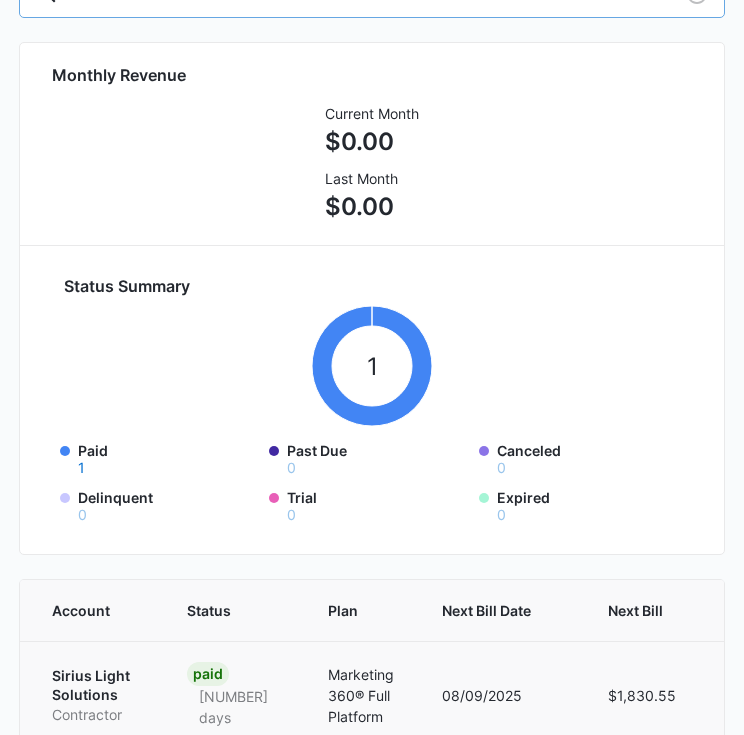click on "Sirius Light Solutions" at bounding box center [95, 685] 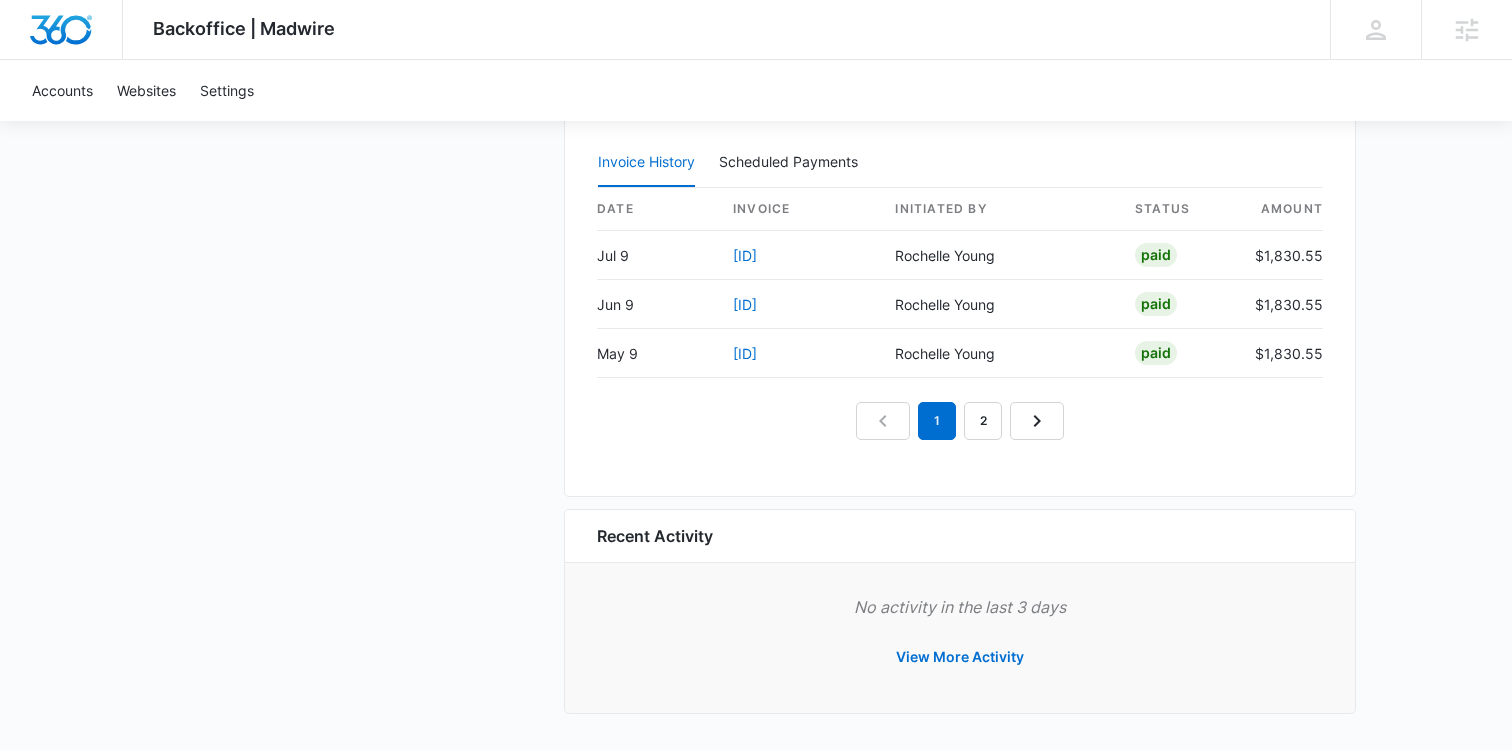 scroll, scrollTop: 1985, scrollLeft: 0, axis: vertical 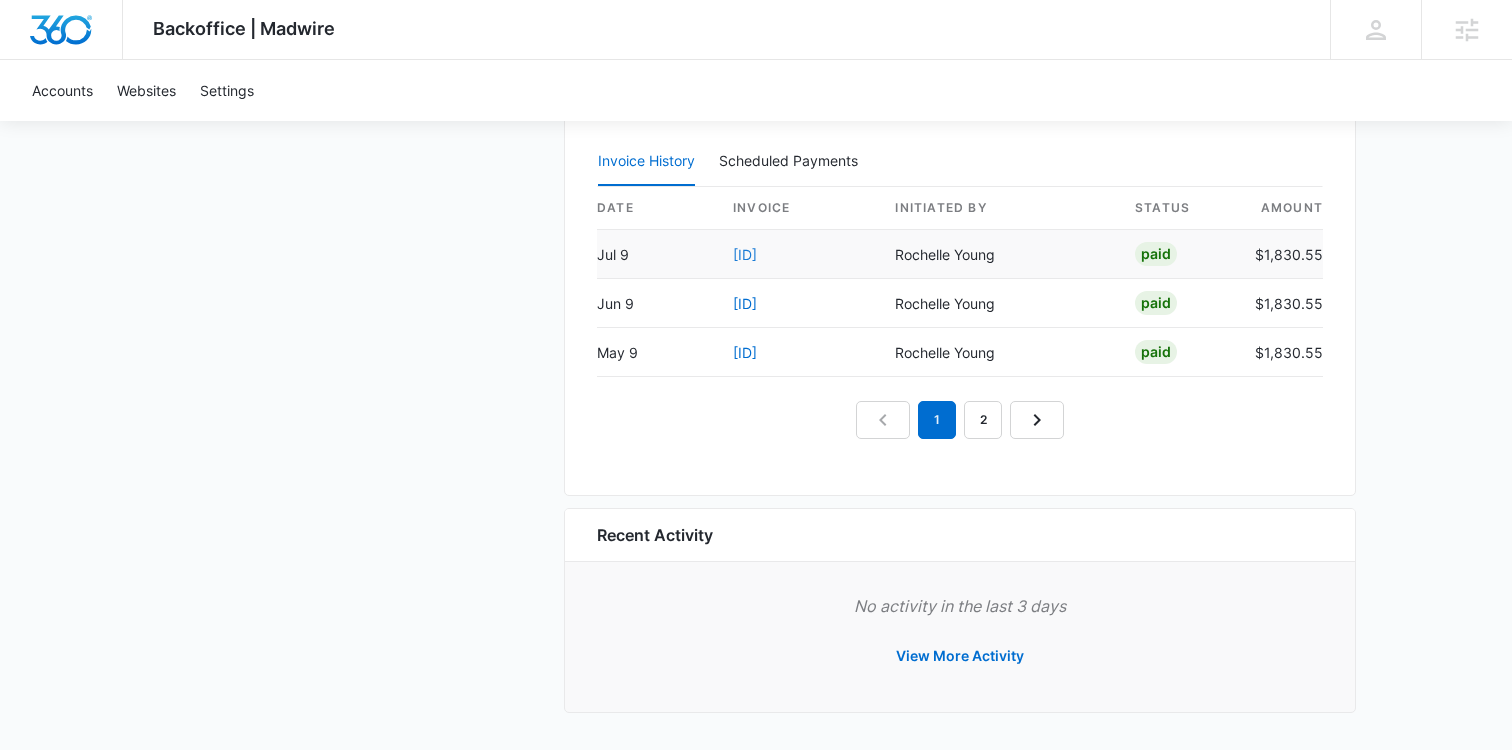 click on "[LICENSE]" at bounding box center (745, 254) 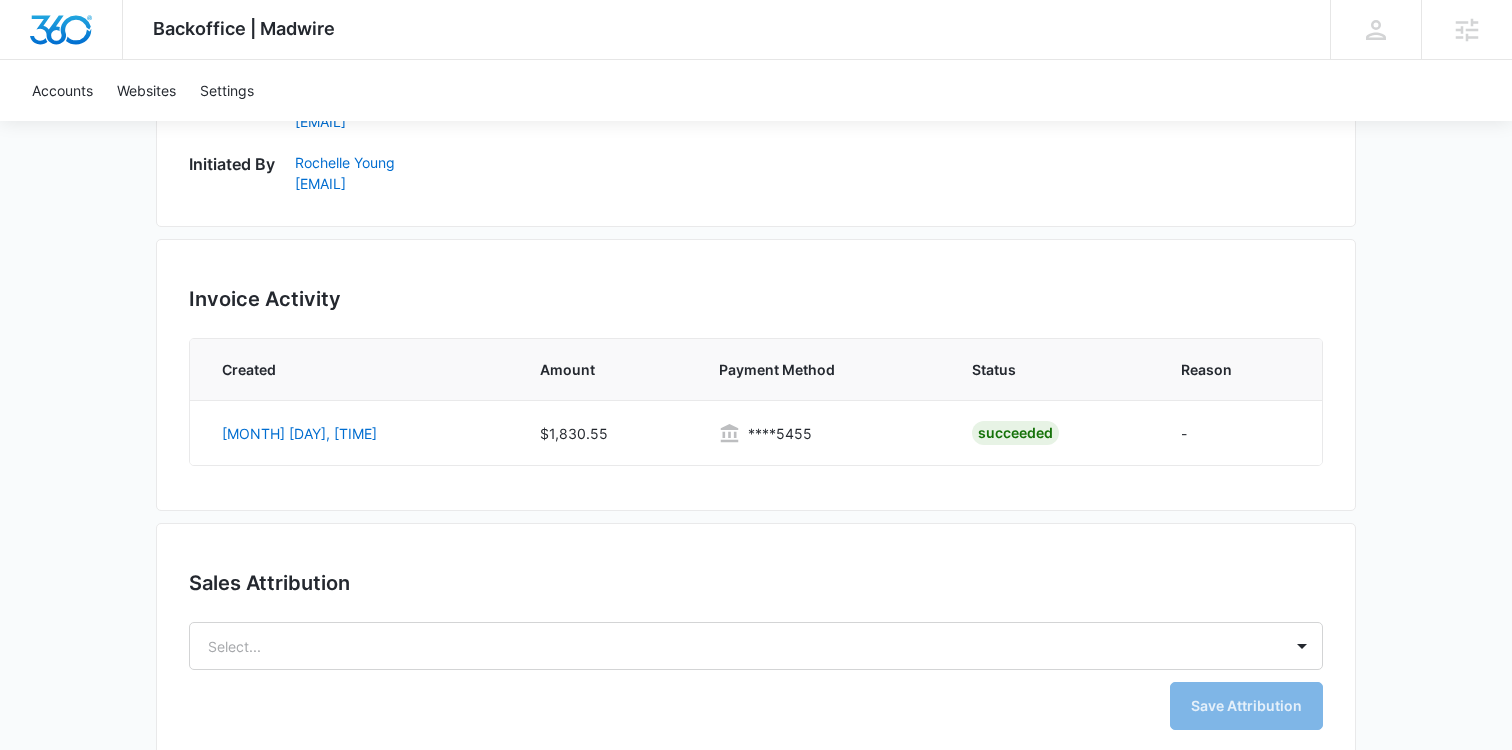 scroll, scrollTop: 1274, scrollLeft: 0, axis: vertical 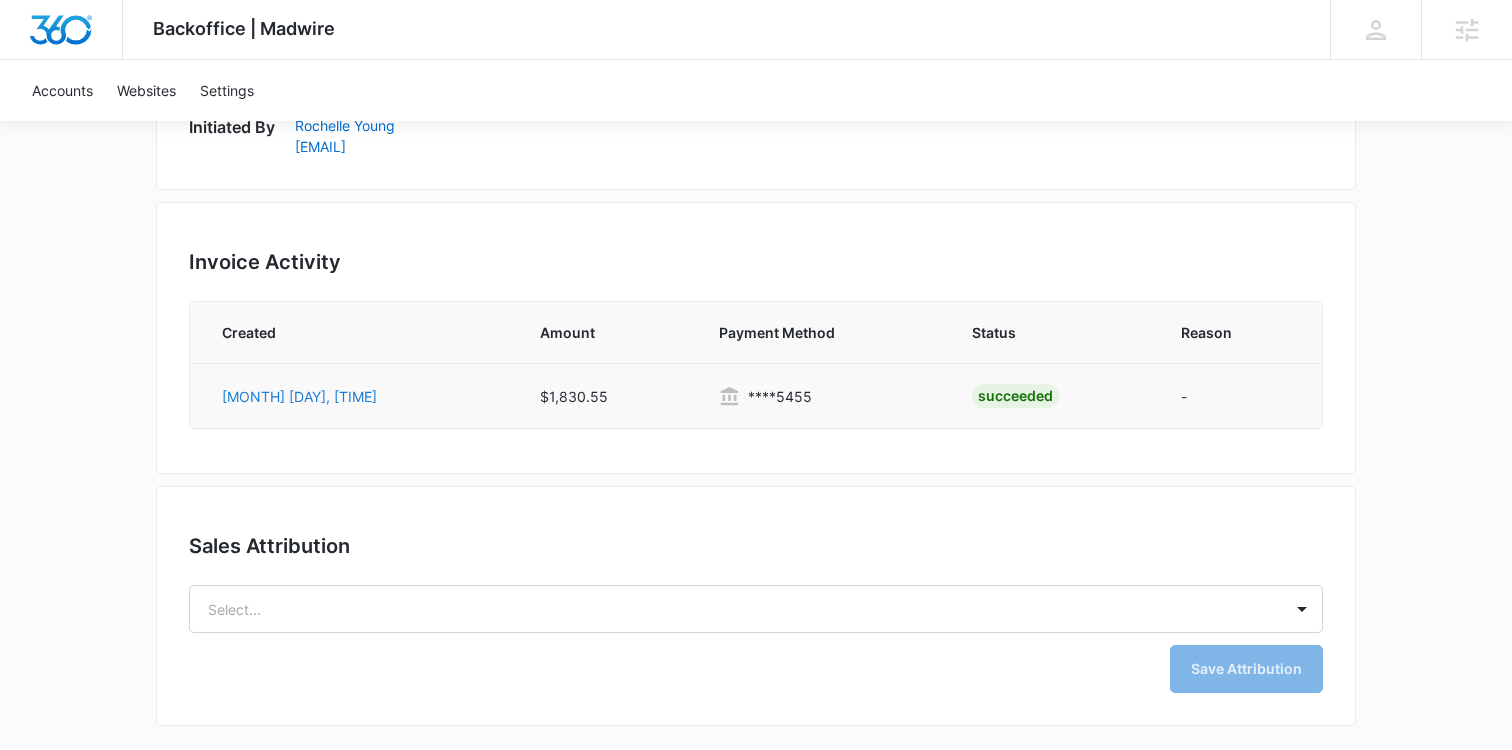 click on "[MONTH] [DAY], [TIME]" at bounding box center (299, 396) 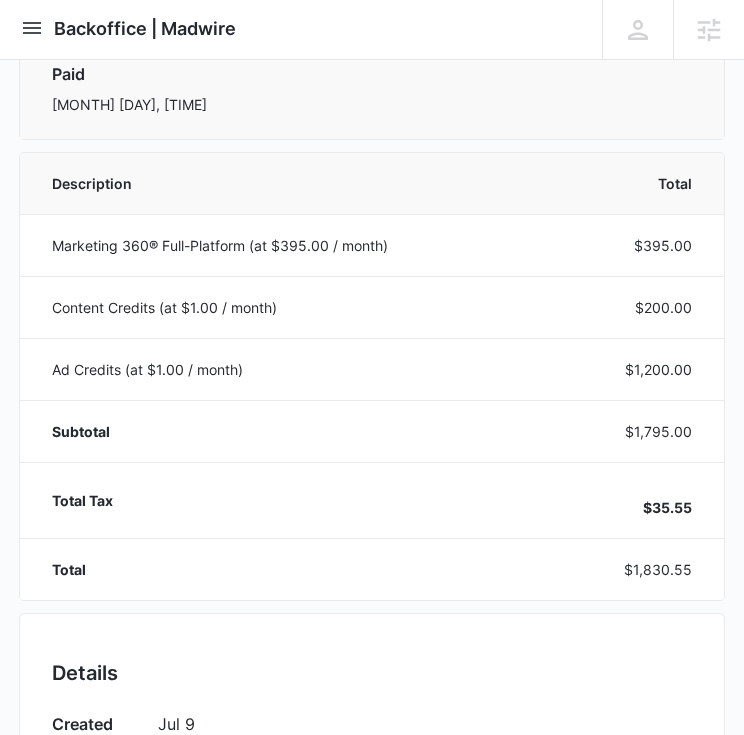 scroll, scrollTop: 0, scrollLeft: 0, axis: both 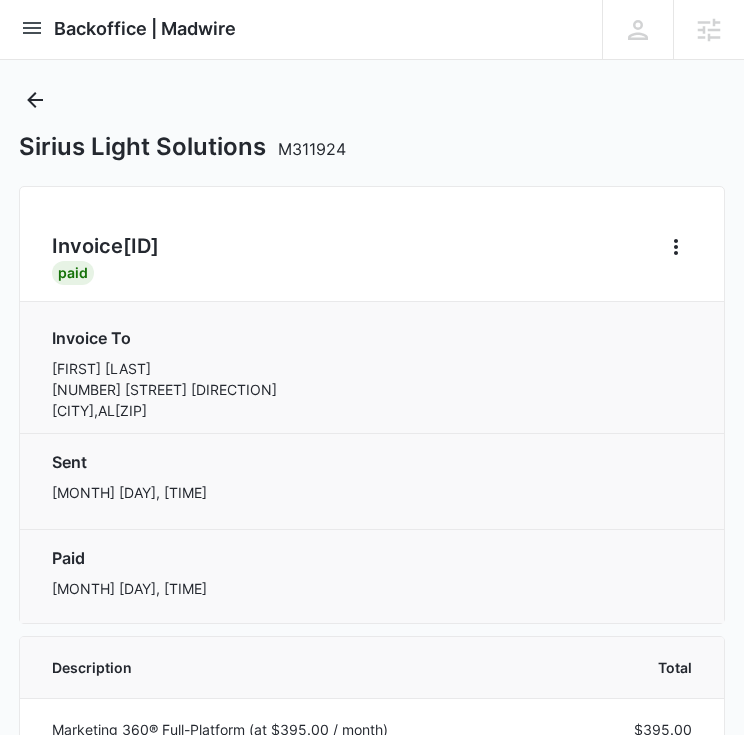 drag, startPoint x: 284, startPoint y: 243, endPoint x: 127, endPoint y: 244, distance: 157.00319 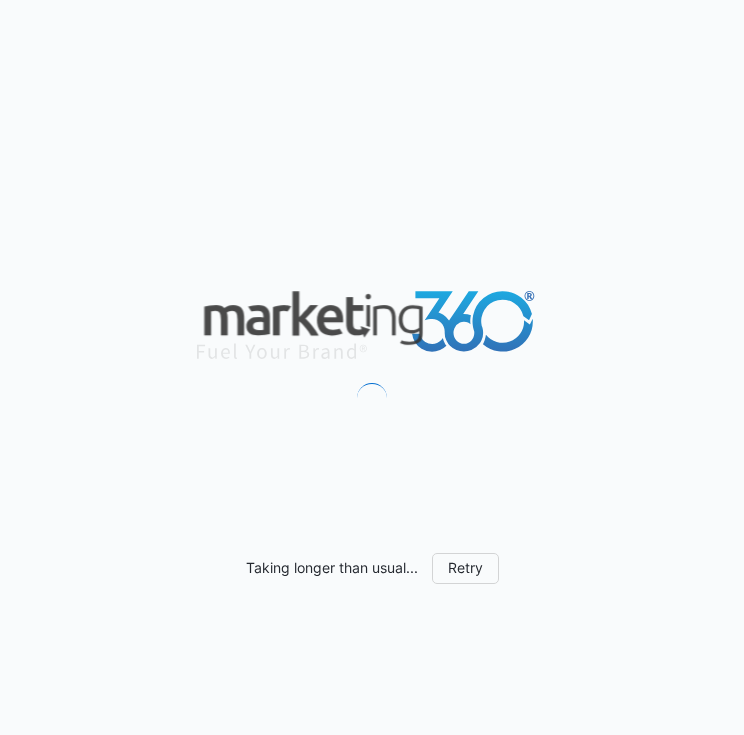 scroll, scrollTop: 0, scrollLeft: 0, axis: both 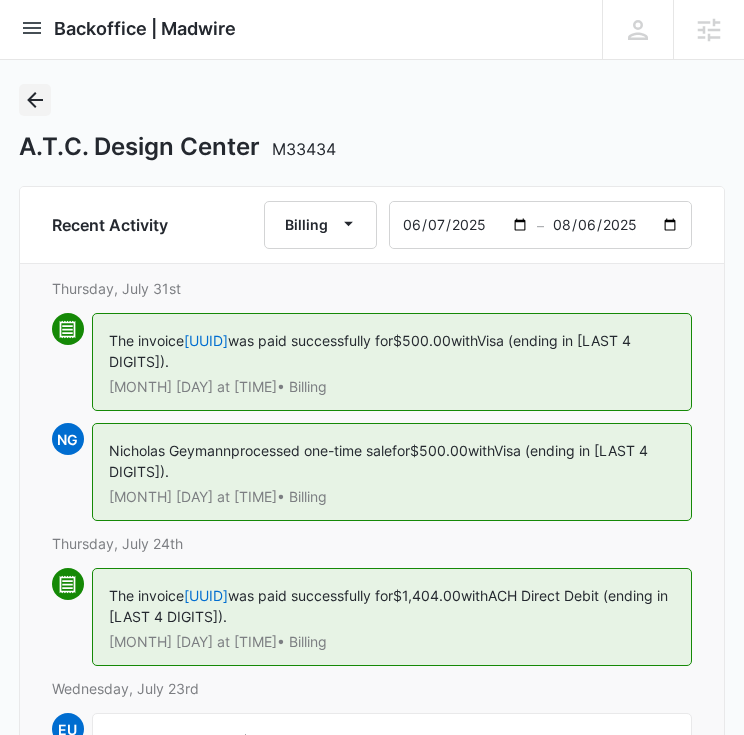 click 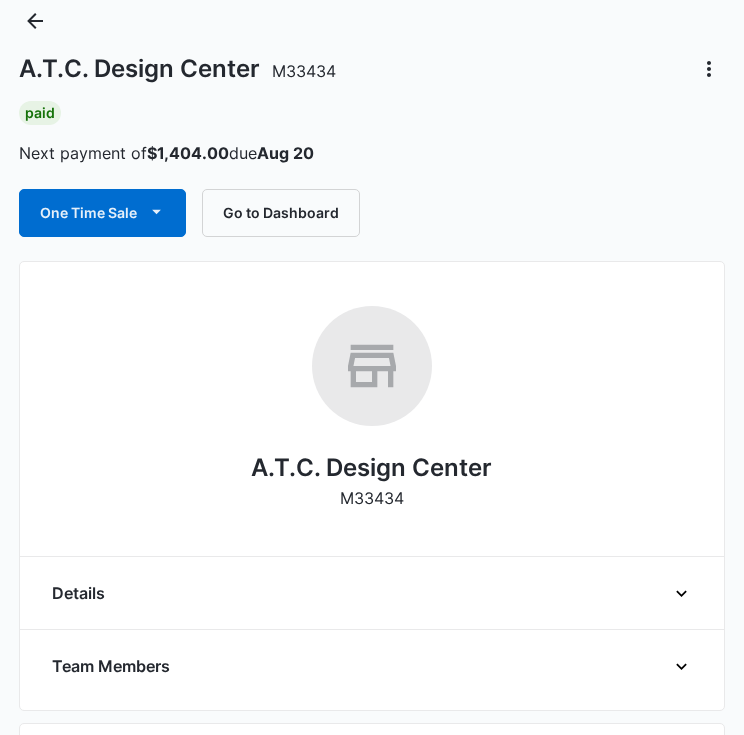 scroll, scrollTop: 0, scrollLeft: 0, axis: both 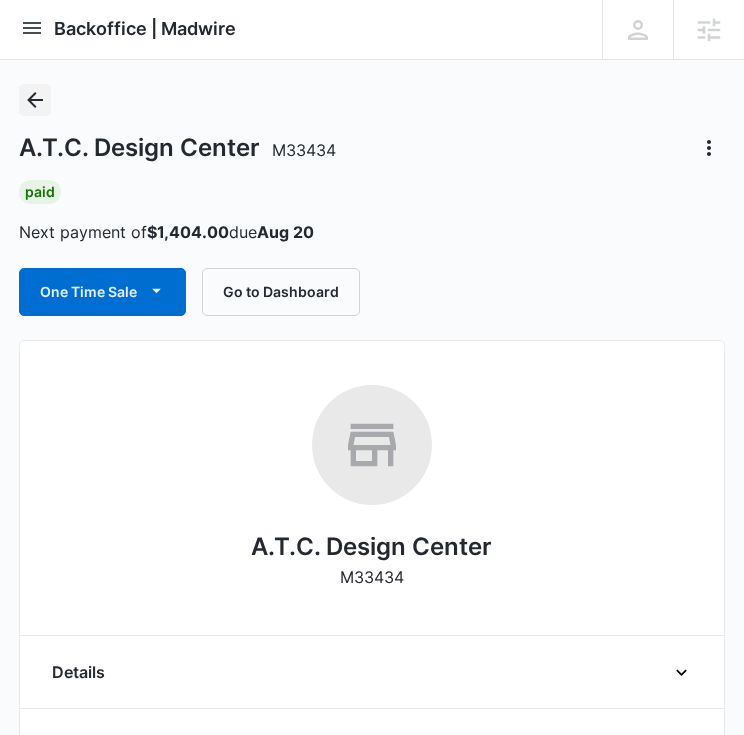 click 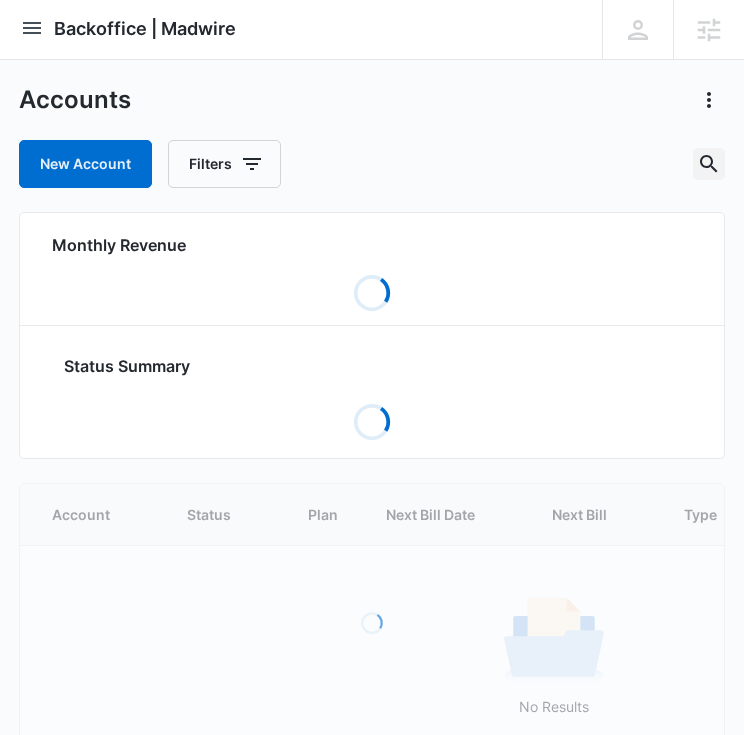 click 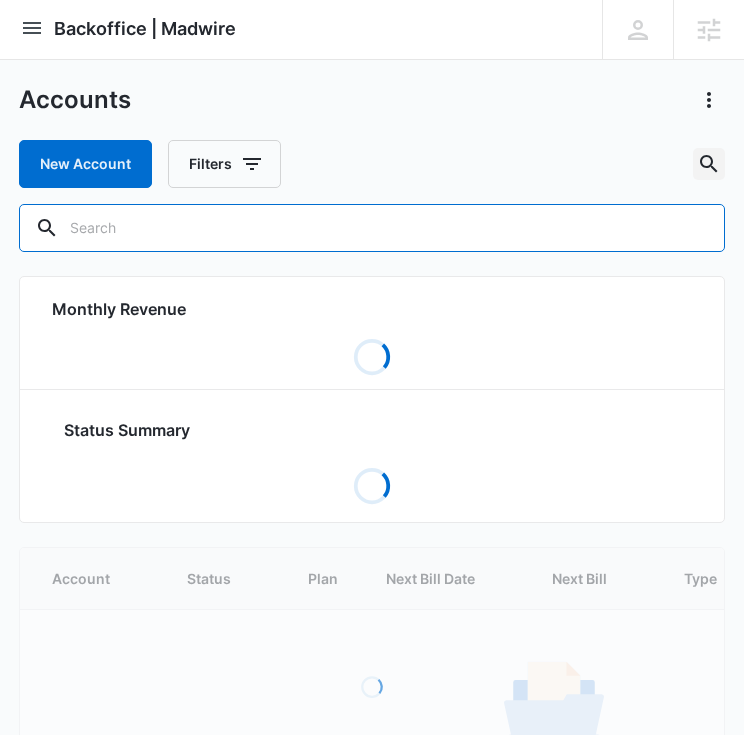 scroll, scrollTop: 0, scrollLeft: 0, axis: both 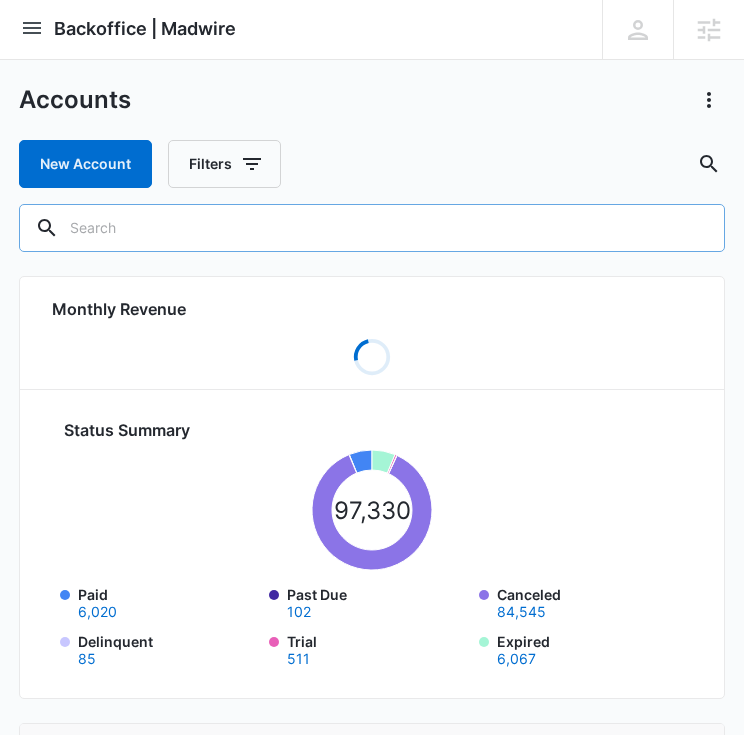 paste on "M318038" 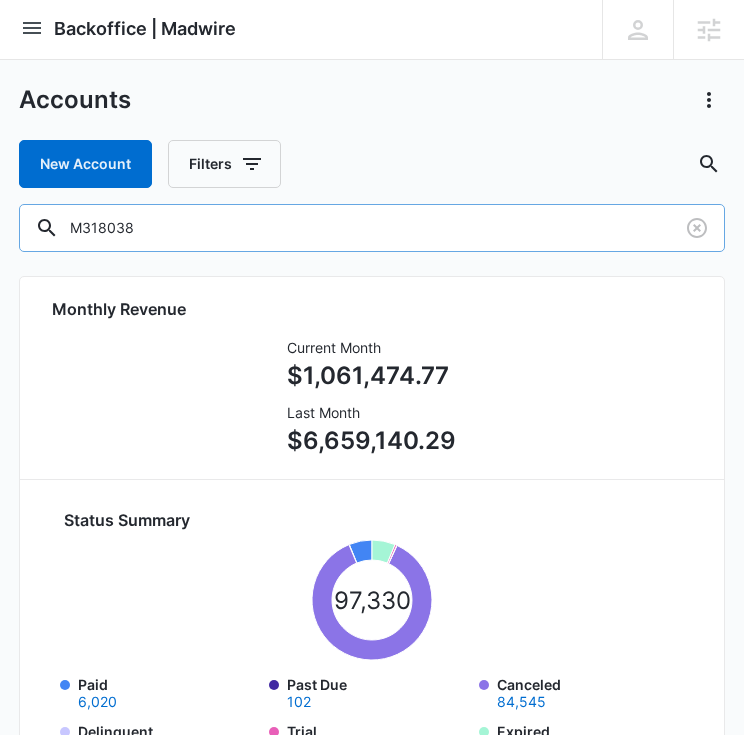 type on "M318038" 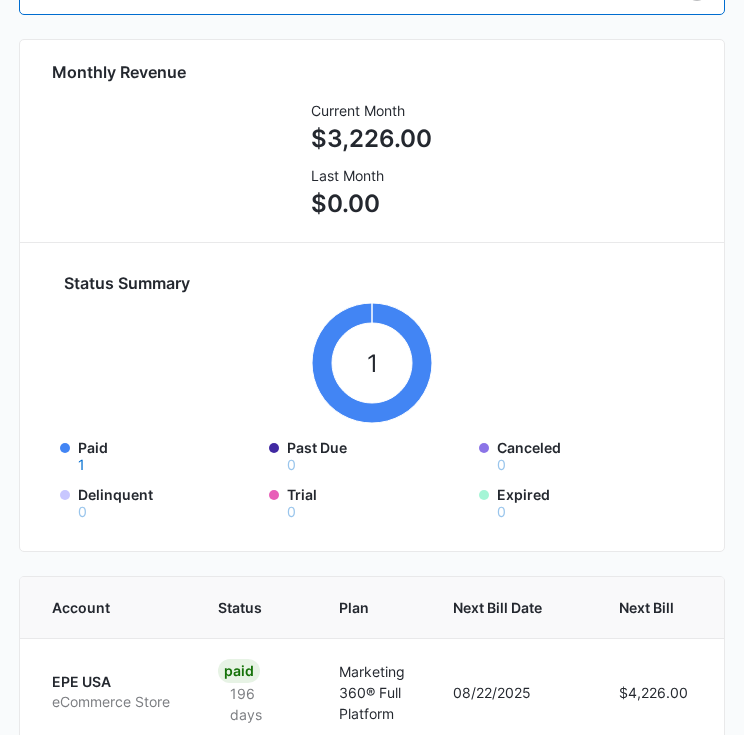 scroll, scrollTop: 365, scrollLeft: 0, axis: vertical 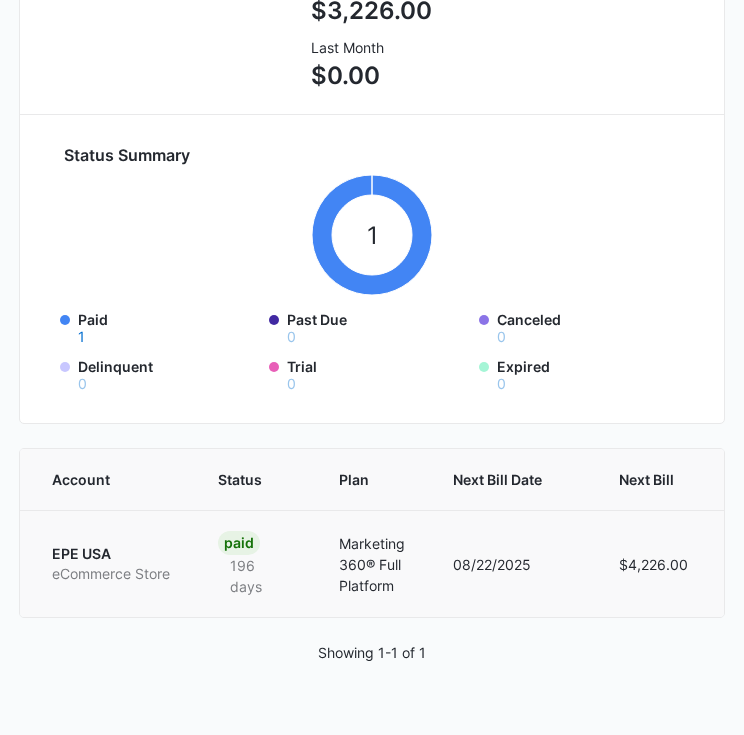click on "EPE USA eCommerce Store" at bounding box center [107, 563] 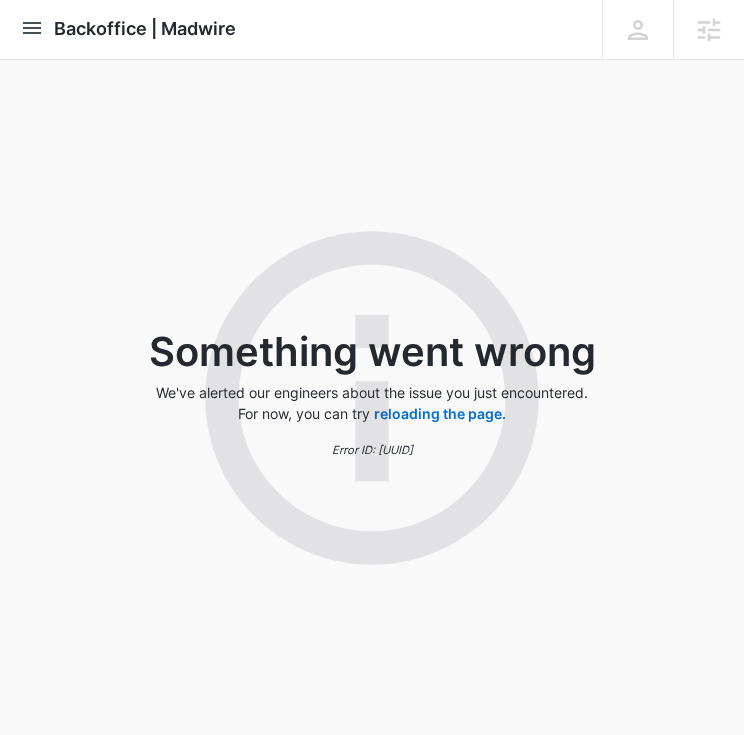 scroll, scrollTop: 0, scrollLeft: 0, axis: both 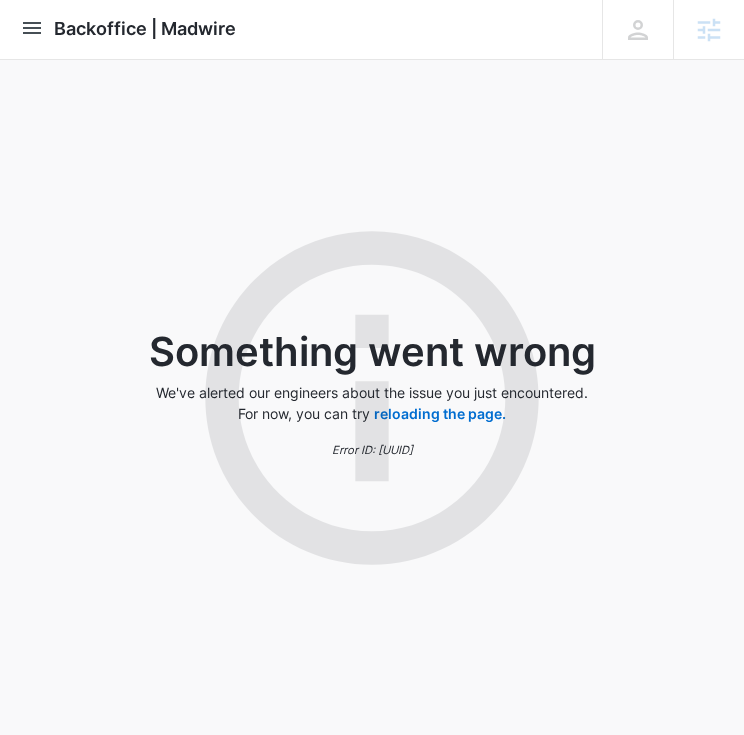 click at bounding box center (32, 28) 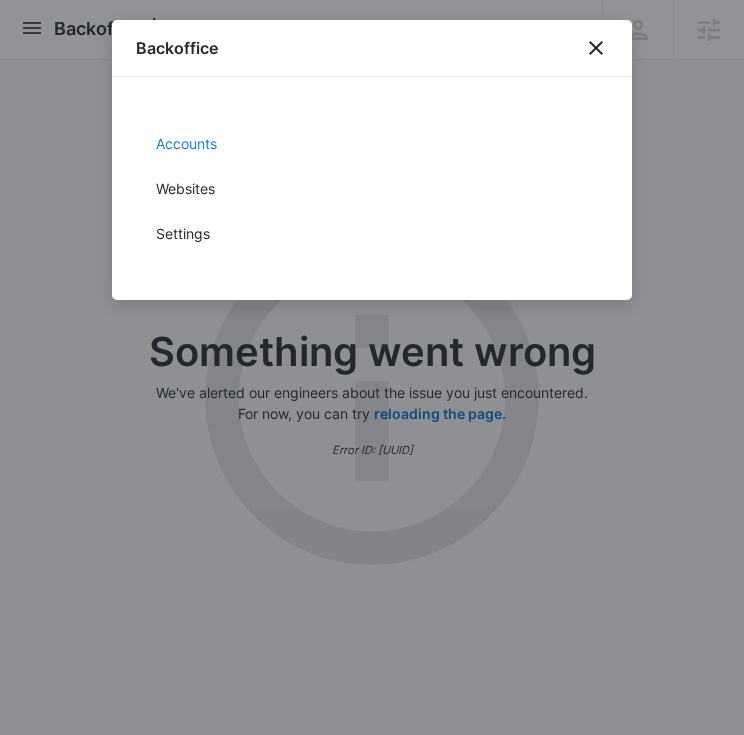 click on "Accounts" at bounding box center (372, 143) 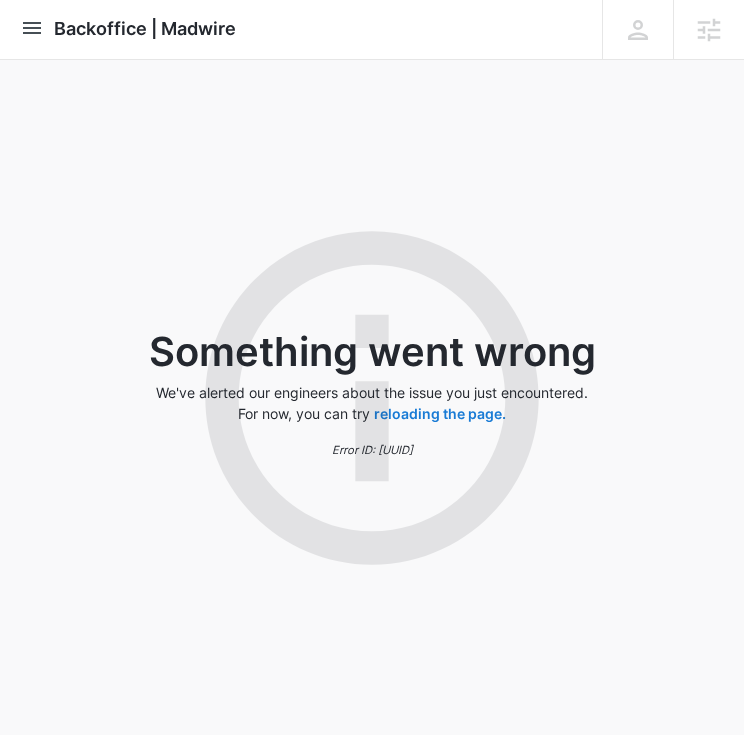 click on "reloading the page." at bounding box center (440, 414) 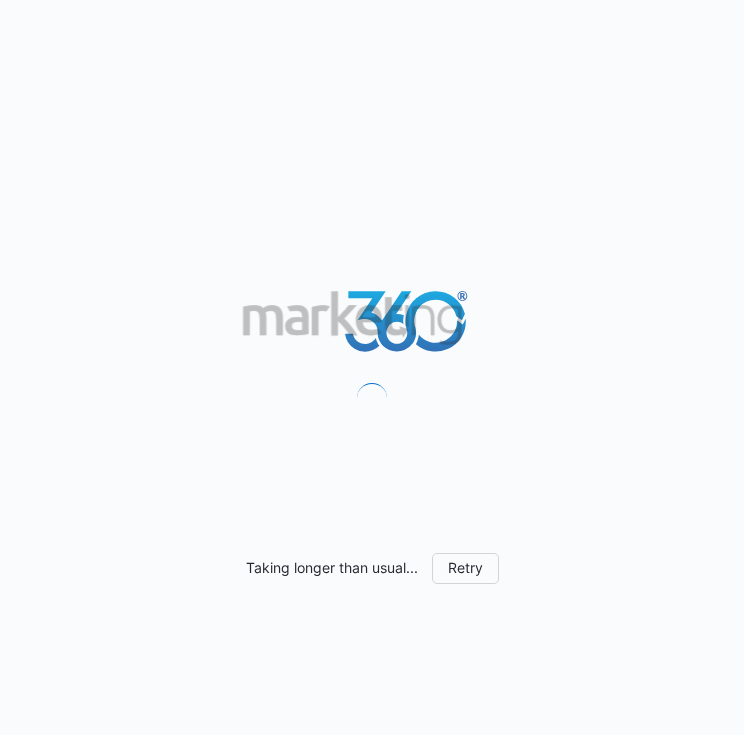 scroll, scrollTop: 0, scrollLeft: 0, axis: both 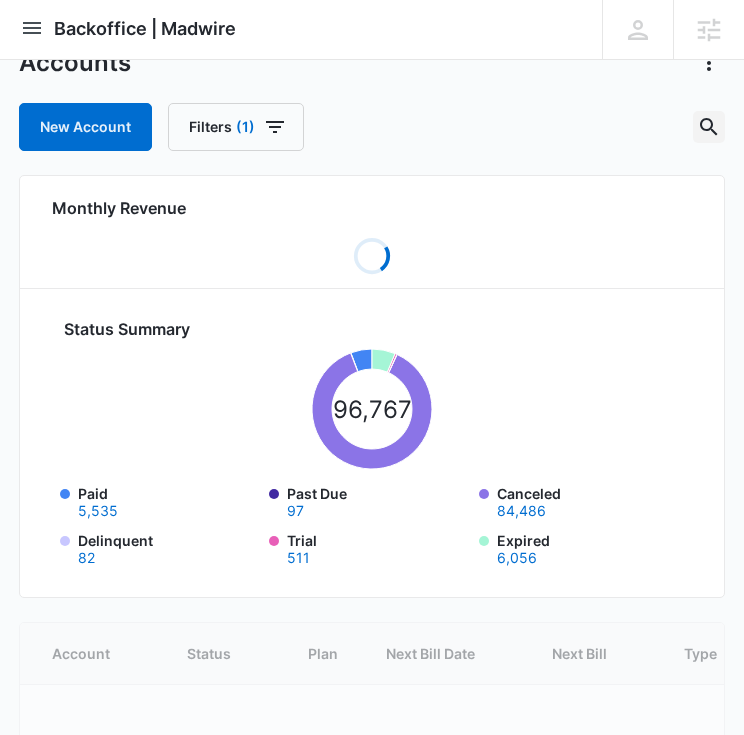 click 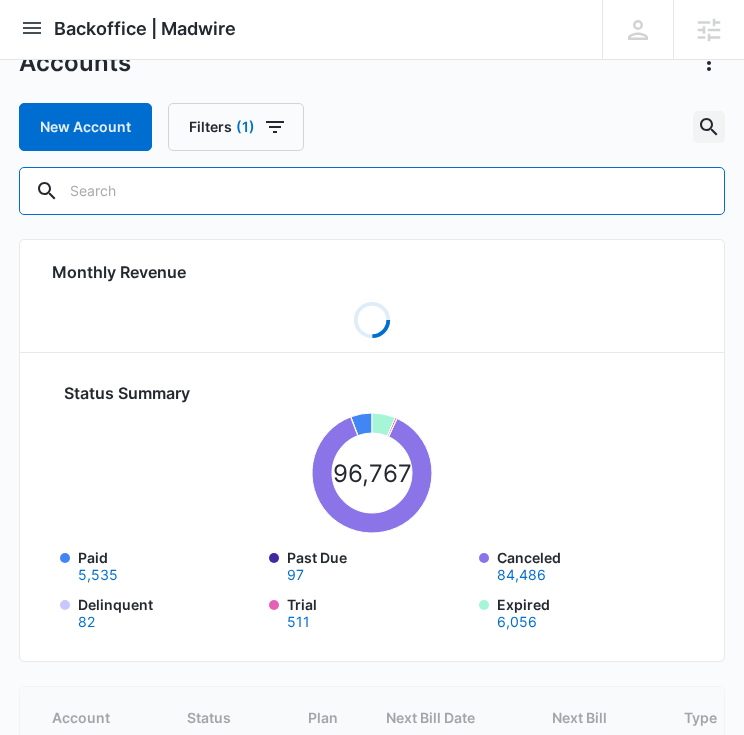 scroll, scrollTop: 0, scrollLeft: 0, axis: both 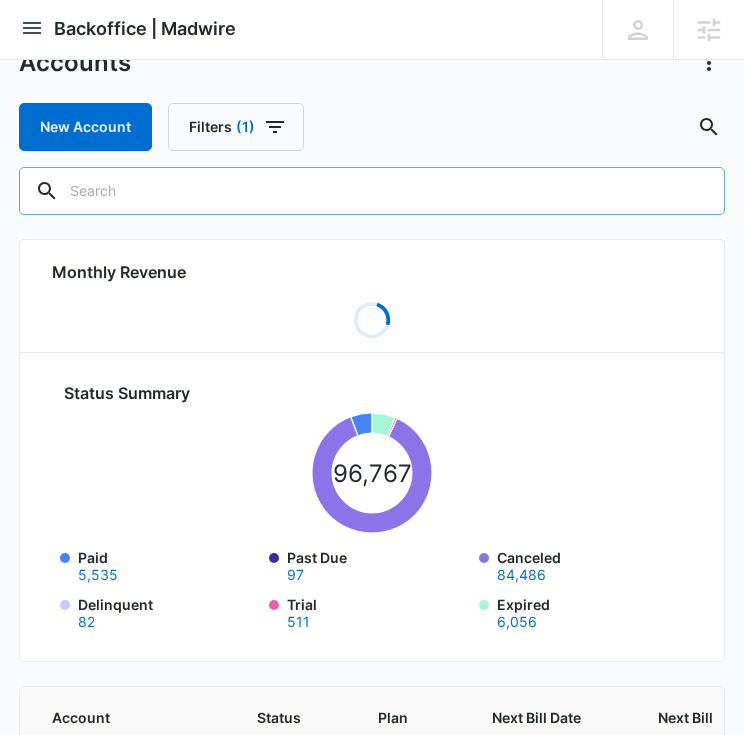 paste on "M318038" 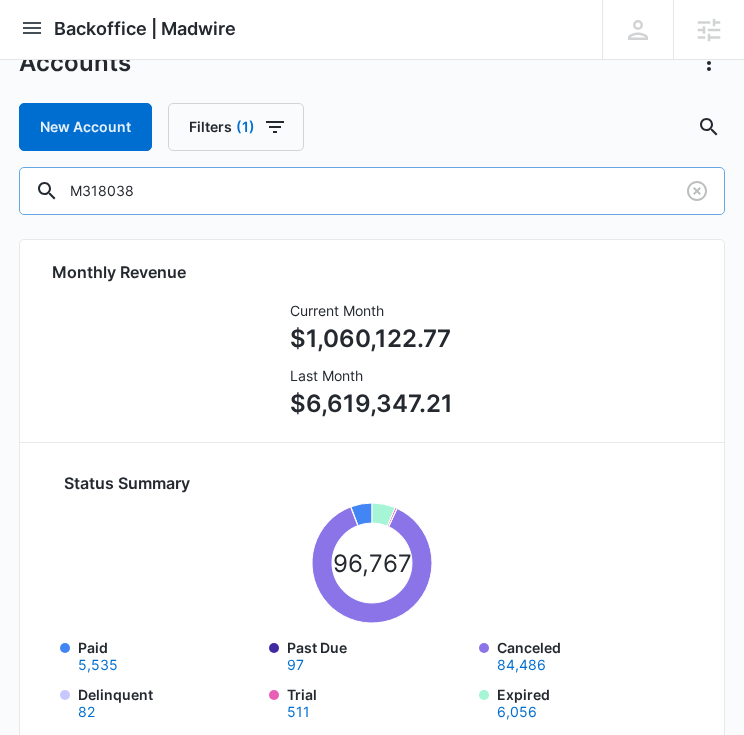 type on "M318038" 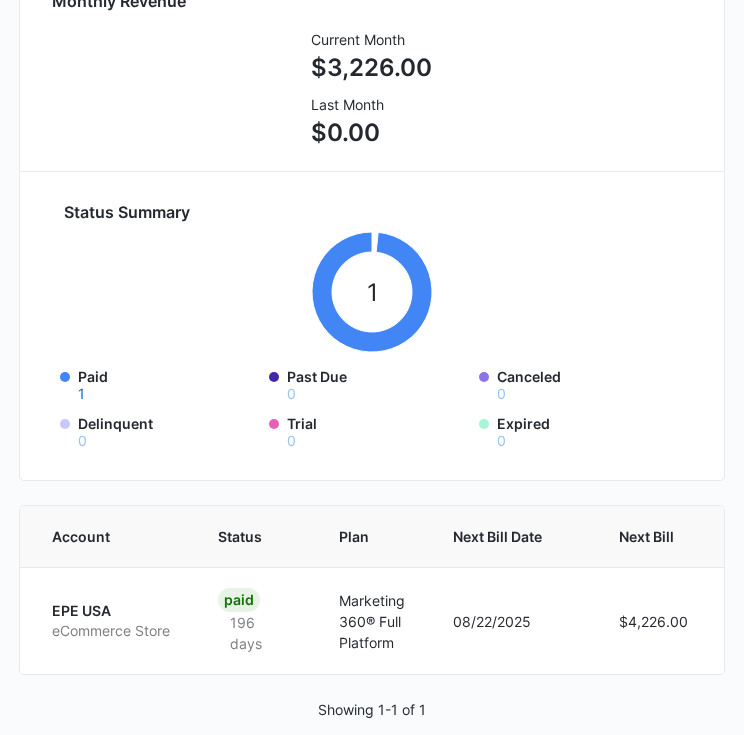 scroll, scrollTop: 365, scrollLeft: 0, axis: vertical 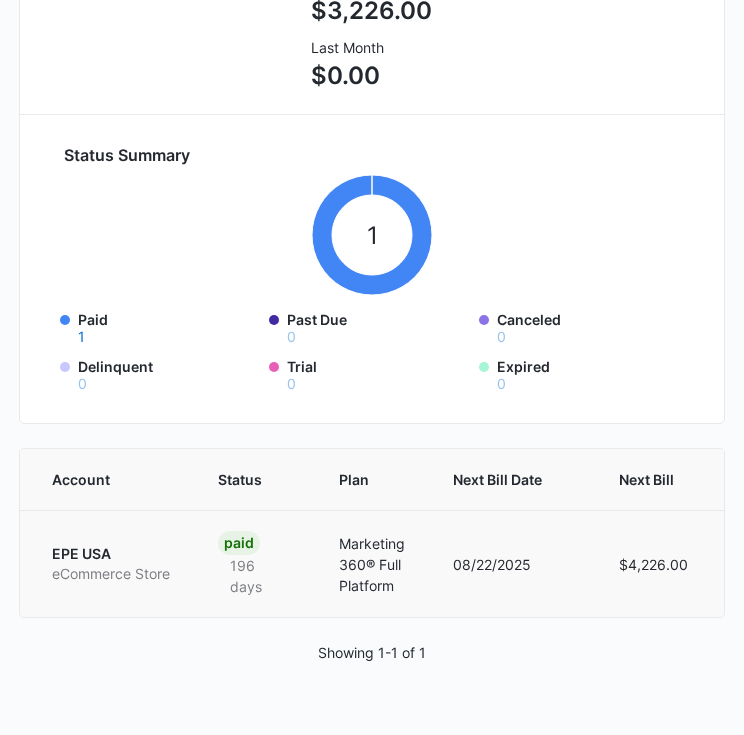 click on "EPE USA" at bounding box center (111, 554) 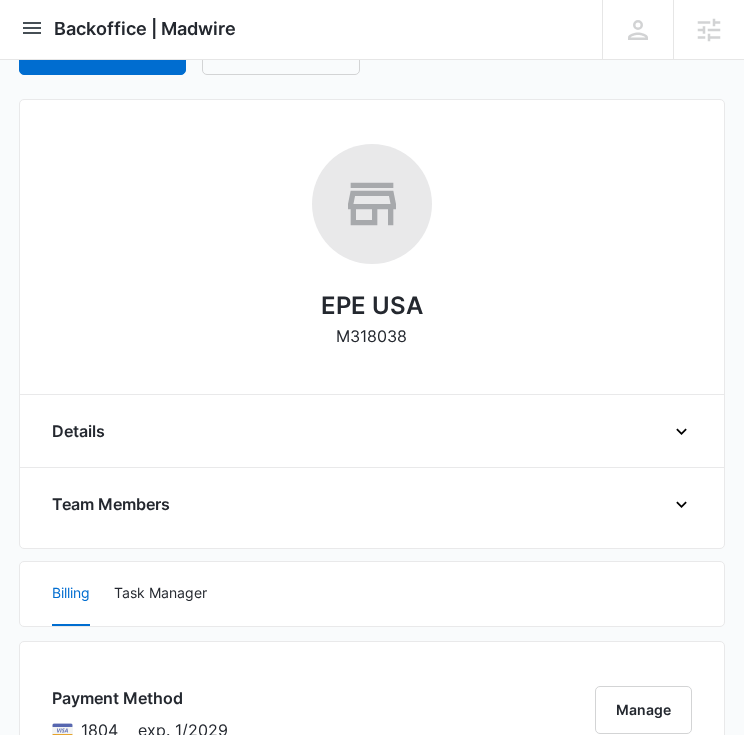 scroll, scrollTop: 0, scrollLeft: 0, axis: both 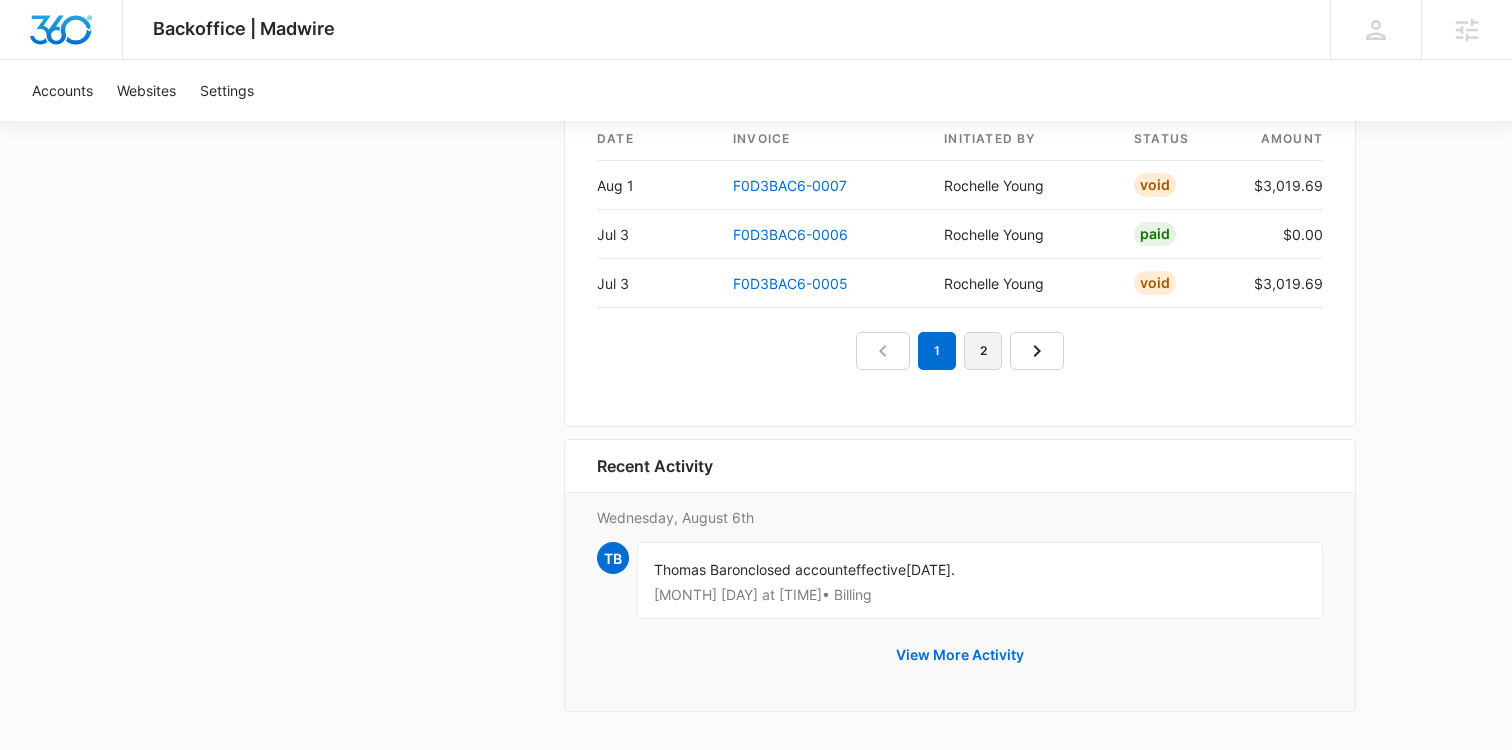 click on "2" at bounding box center (983, 351) 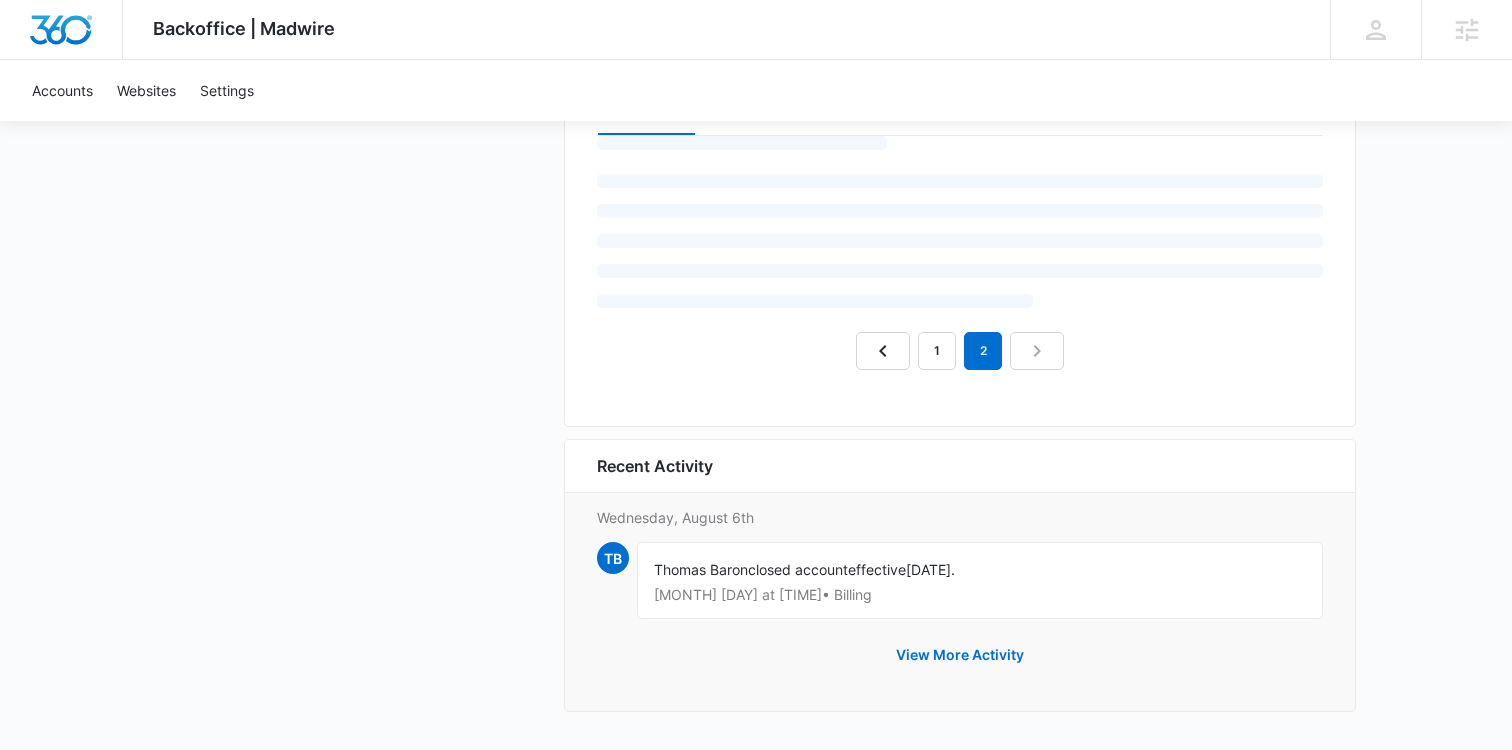 scroll, scrollTop: 1949, scrollLeft: 0, axis: vertical 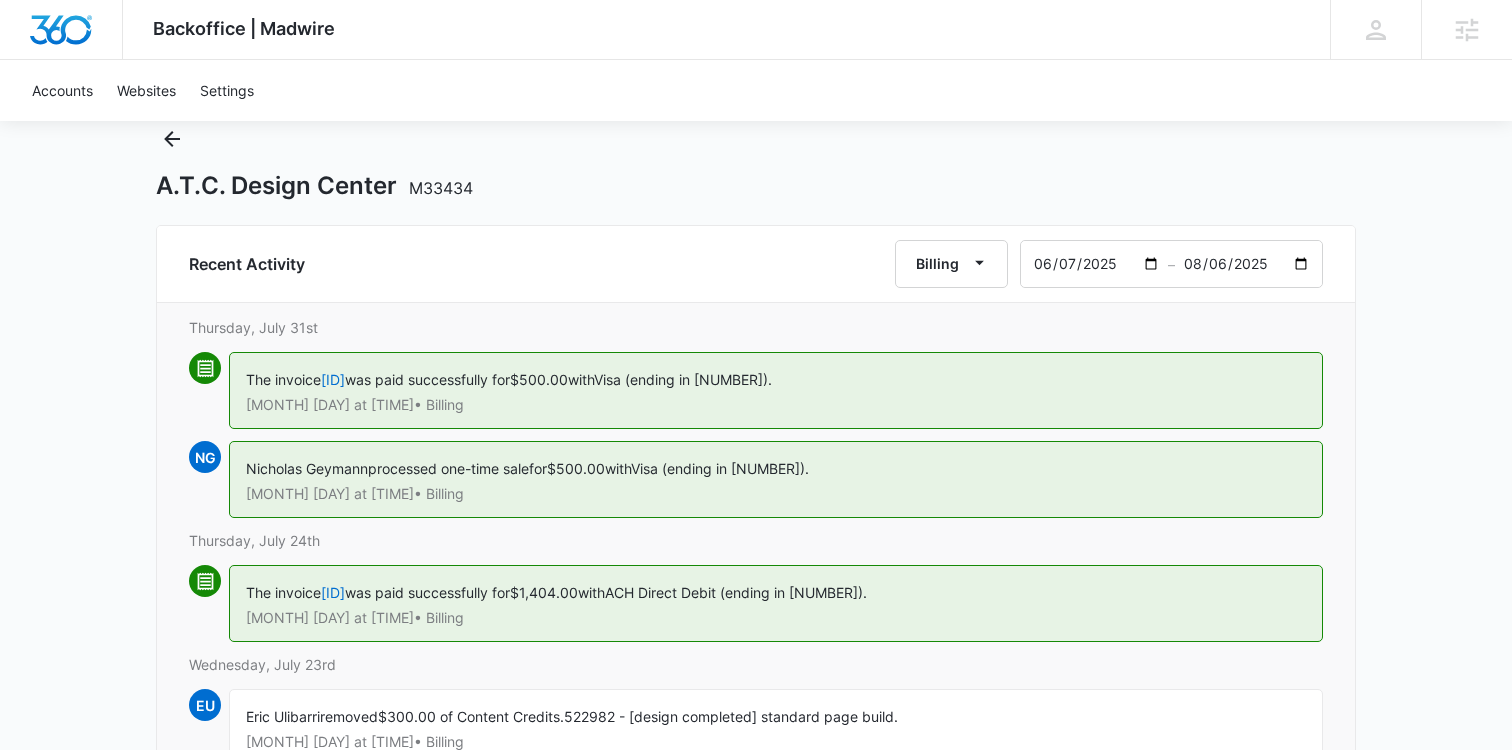 click on "M33434" at bounding box center (441, 188) 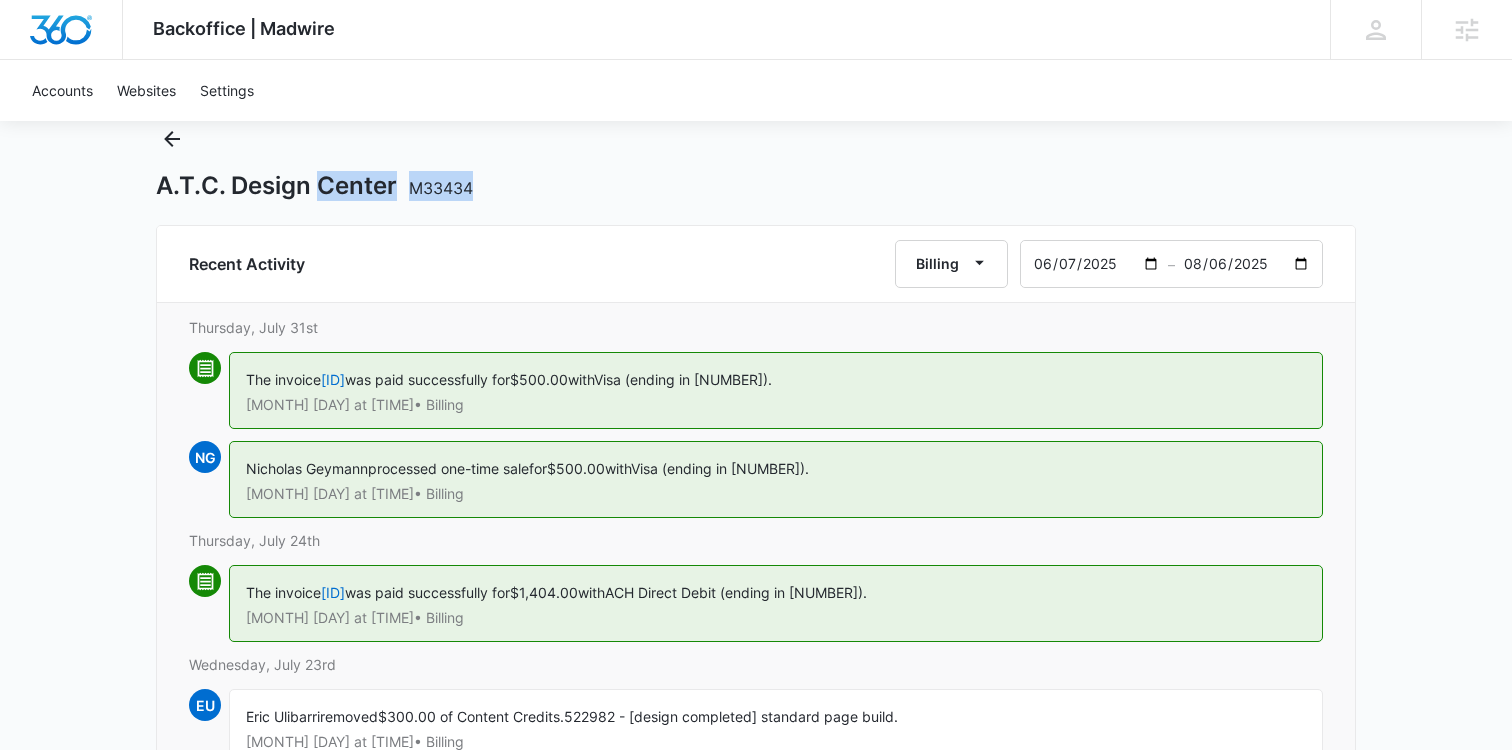 click on "M33434" at bounding box center [441, 188] 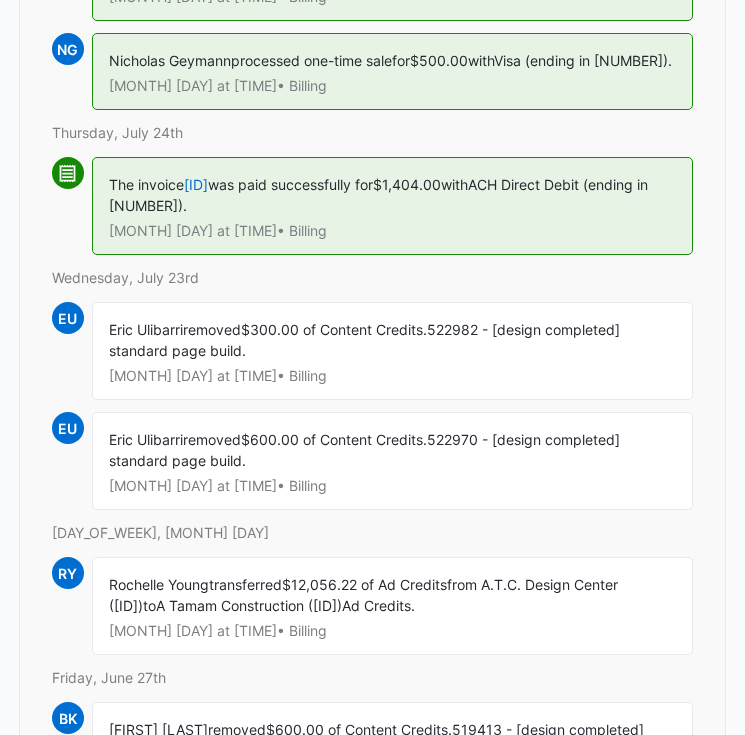 scroll, scrollTop: 392, scrollLeft: 0, axis: vertical 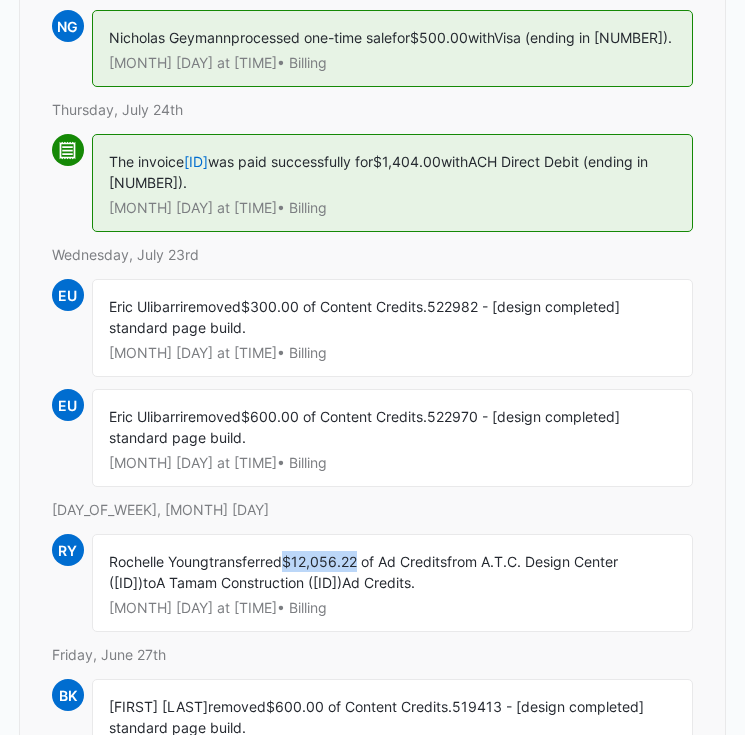 drag, startPoint x: 292, startPoint y: 583, endPoint x: 367, endPoint y: 584, distance: 75.00667 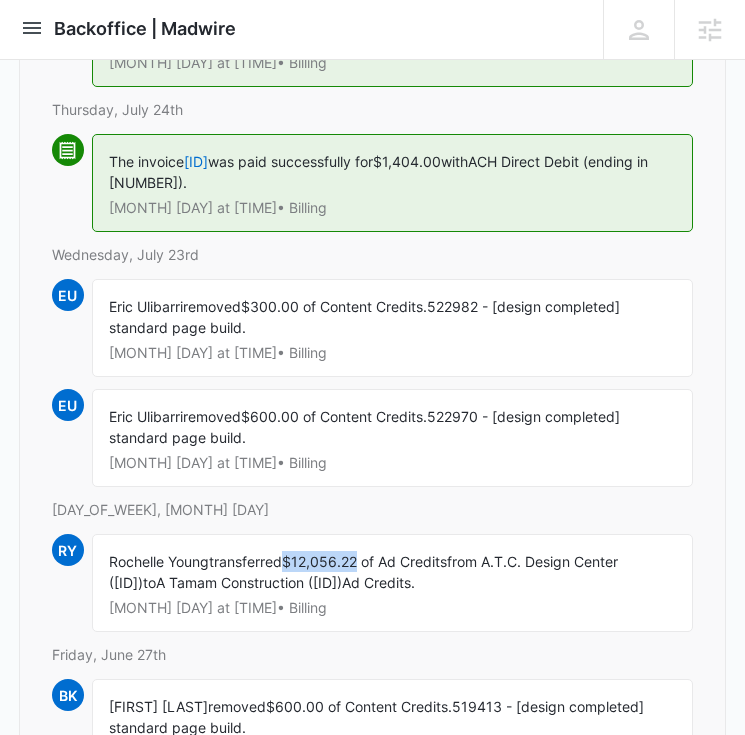 scroll, scrollTop: 0, scrollLeft: 0, axis: both 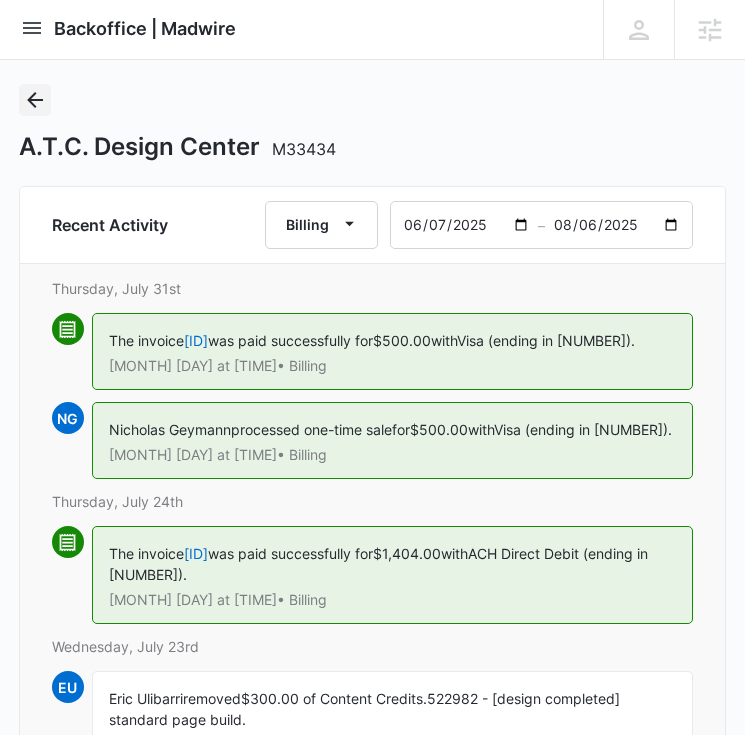click 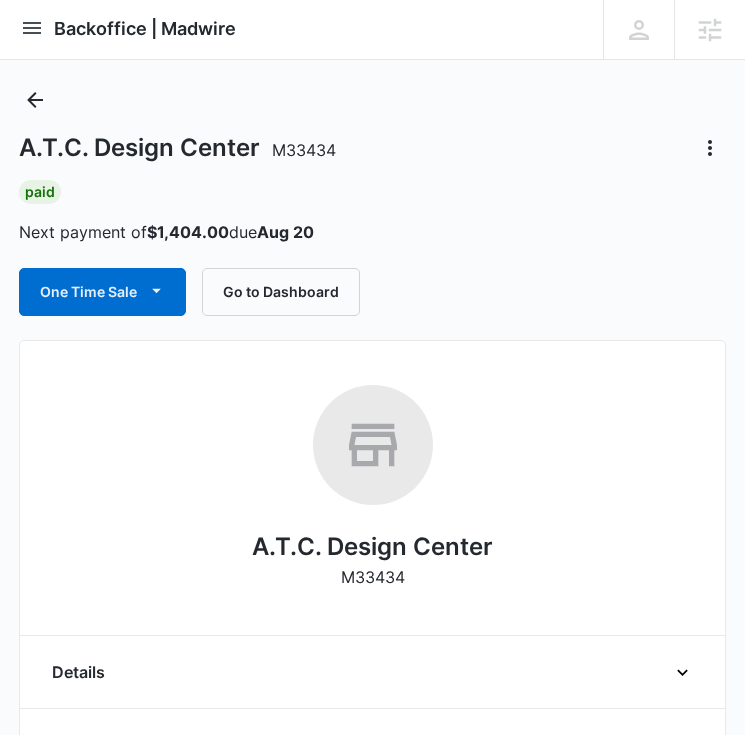 click on "M33434" at bounding box center [373, 577] 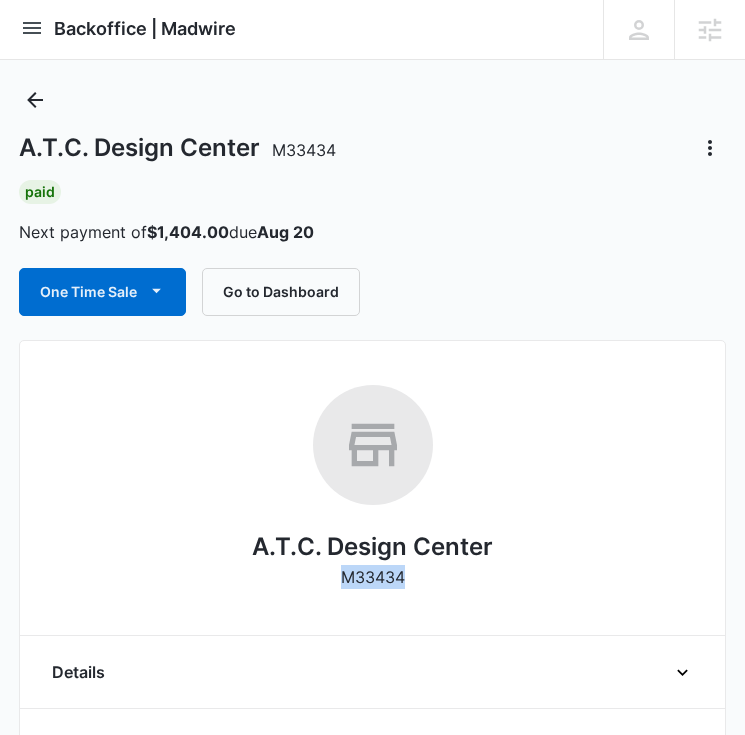 click on "M33434" at bounding box center (373, 577) 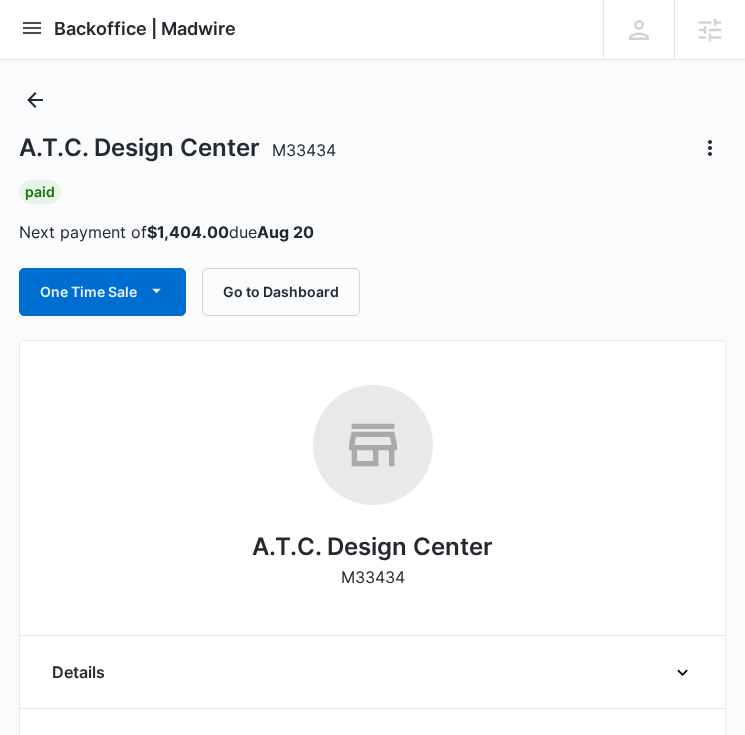 click on "A.T.C. Design Center" at bounding box center [372, 547] 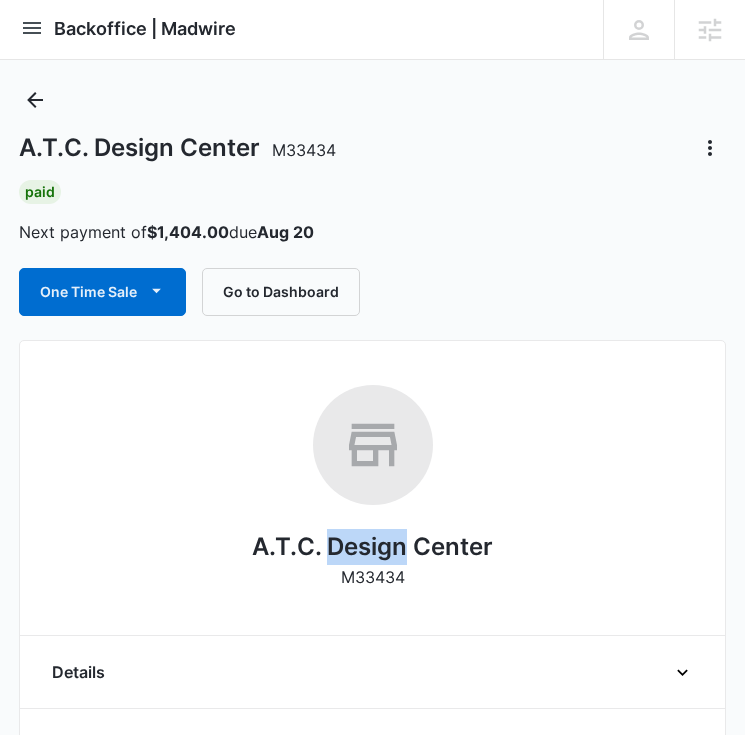 click on "A.T.C. Design Center" at bounding box center (372, 547) 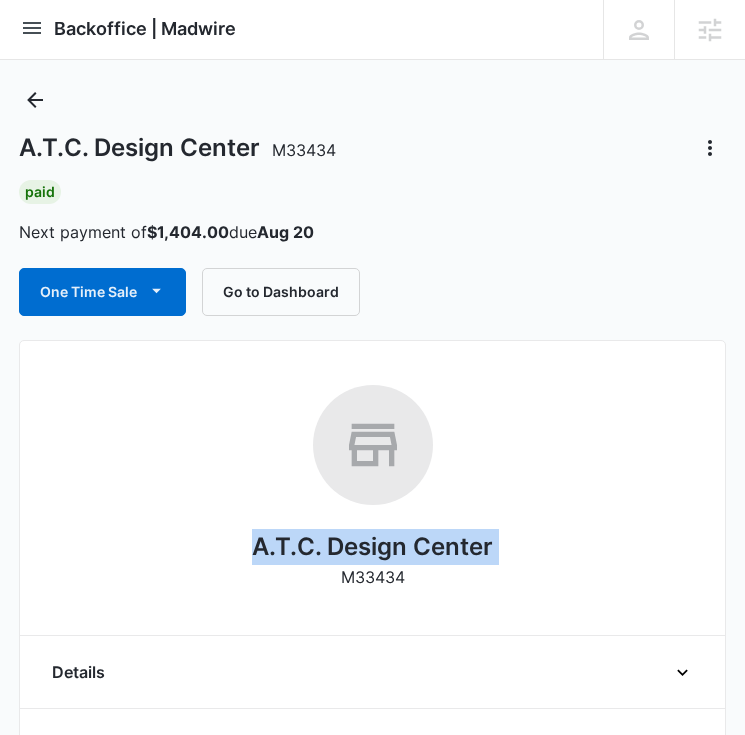 click on "A.T.C. Design Center" at bounding box center (372, 547) 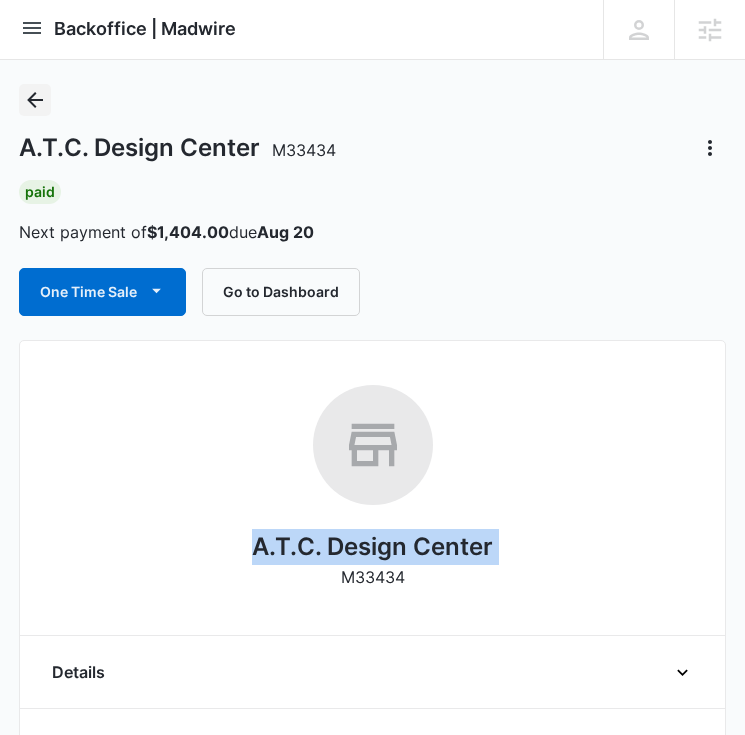 click 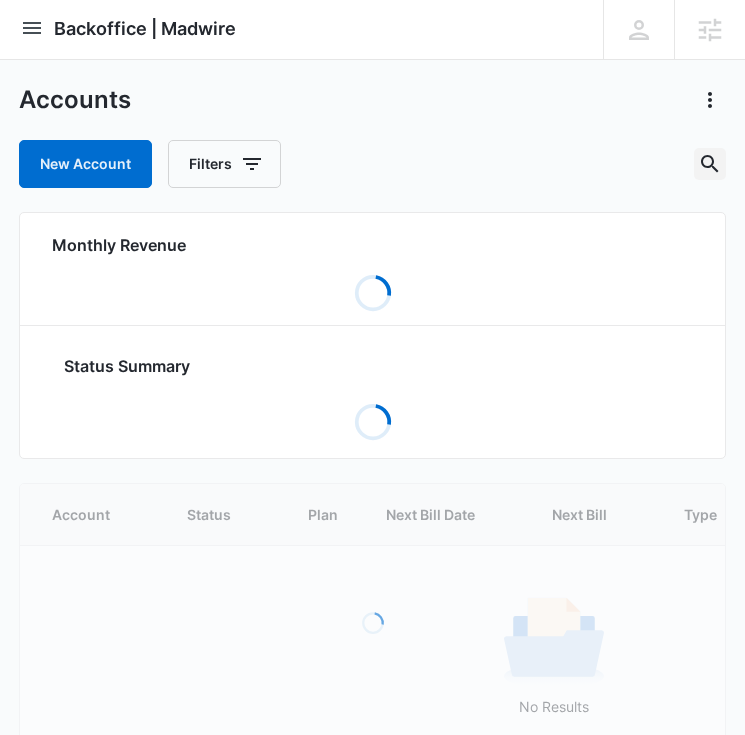 click 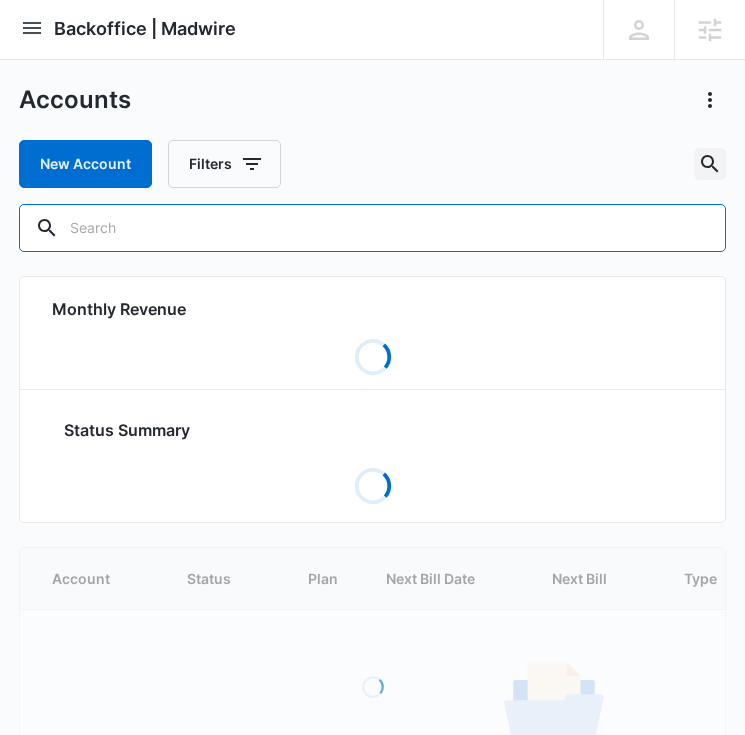 scroll, scrollTop: 0, scrollLeft: 0, axis: both 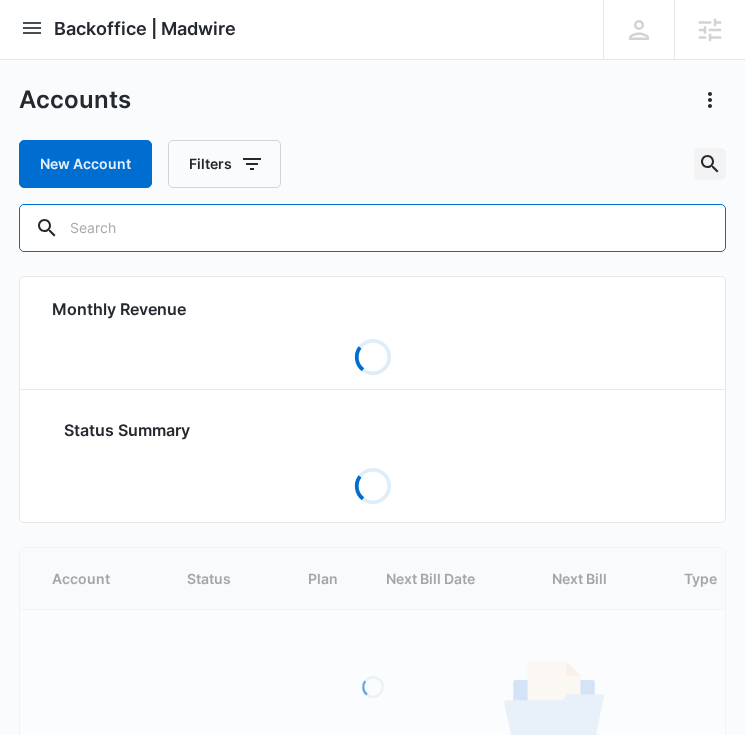 paste on "M27962" 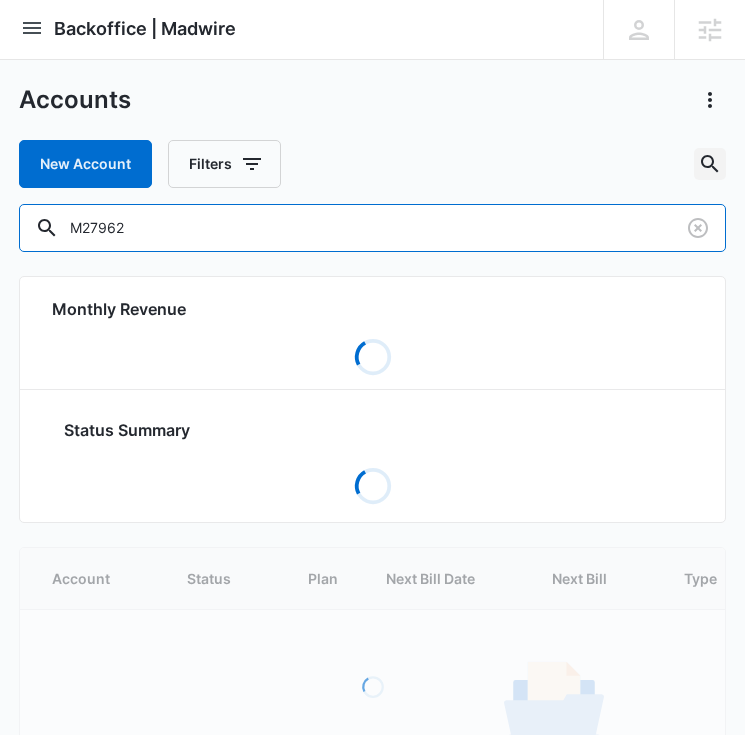 type on "M27962" 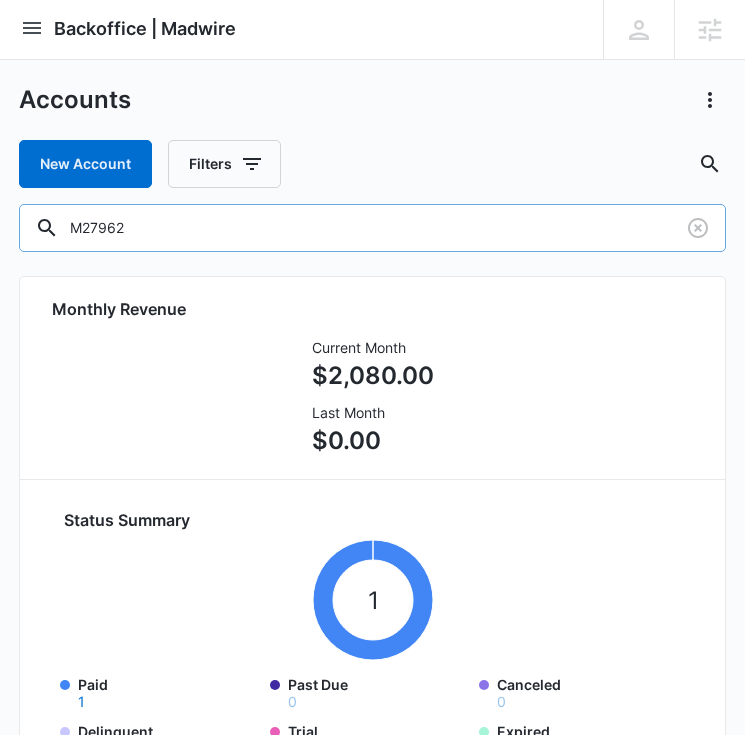click on "M27962" at bounding box center (373, 228) 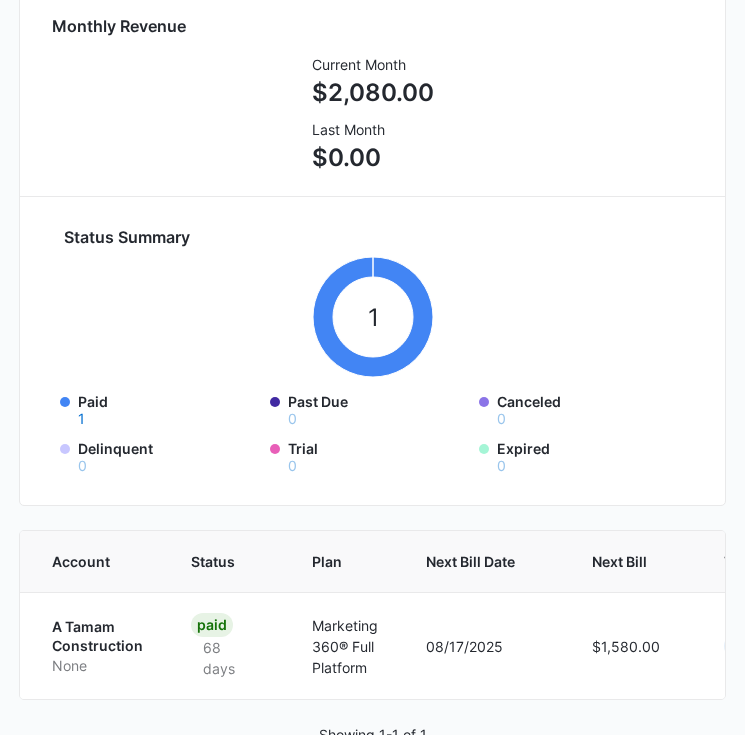 scroll, scrollTop: 365, scrollLeft: 0, axis: vertical 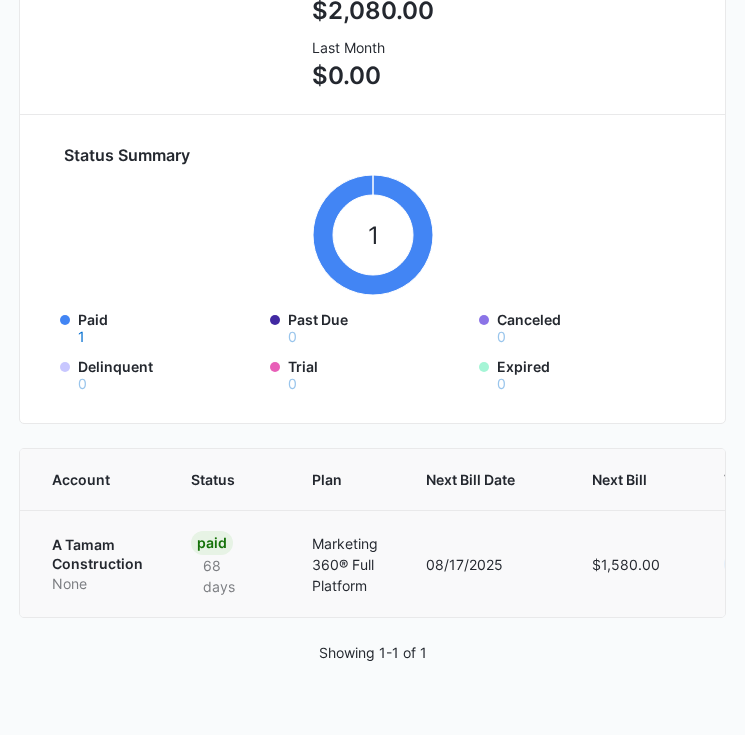 click on "A Tamam Construction" at bounding box center [97, 554] 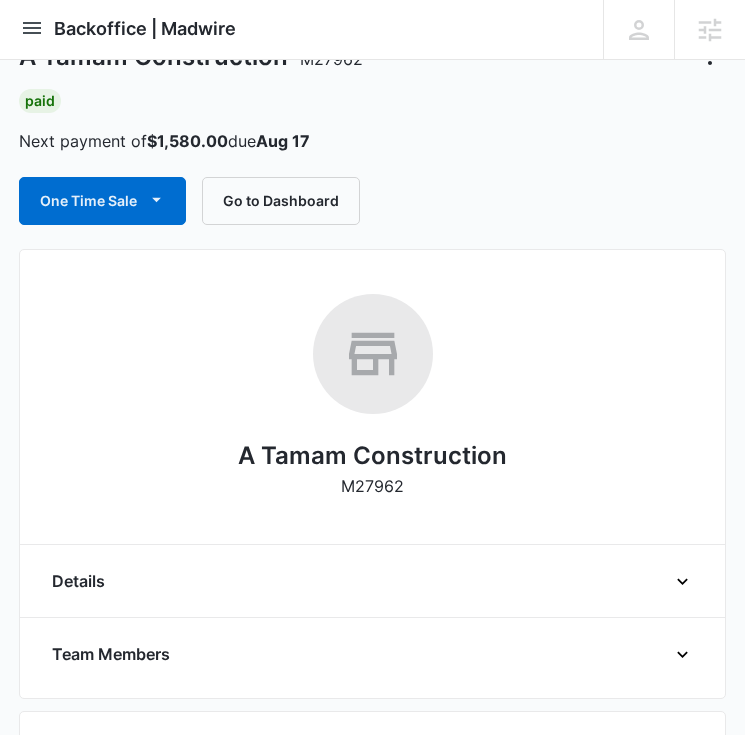 scroll, scrollTop: 80, scrollLeft: 0, axis: vertical 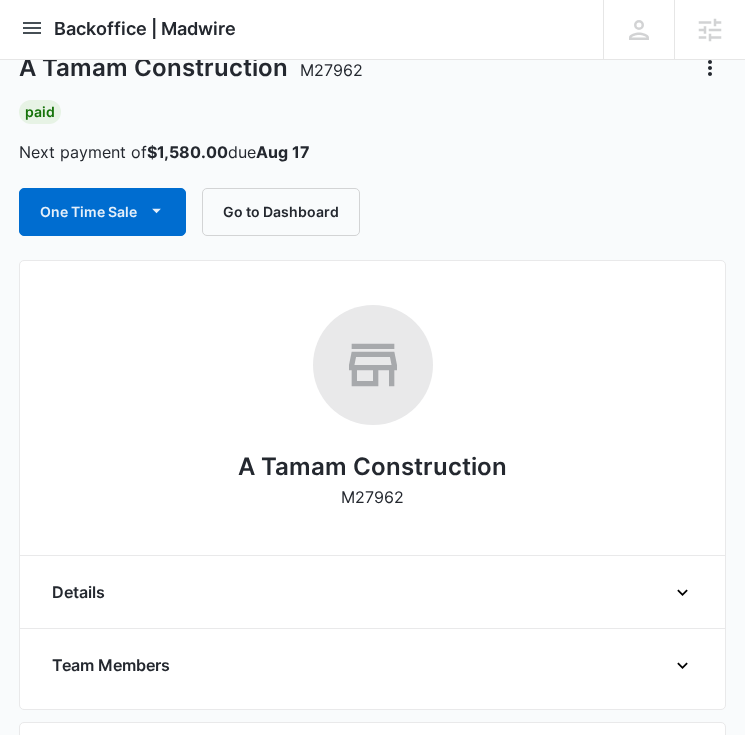 click on "A Tamam Construction" at bounding box center (372, 467) 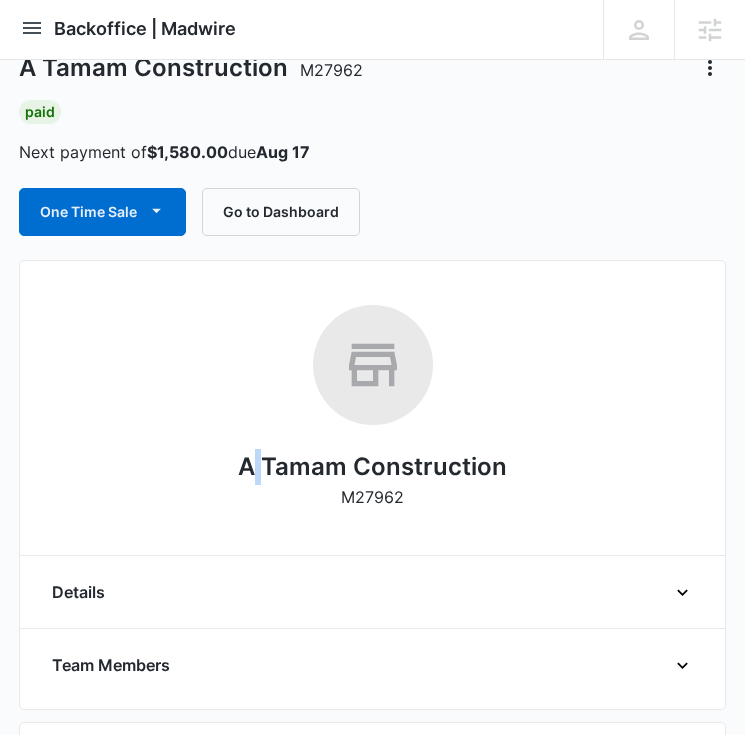 click on "A Tamam Construction" at bounding box center [372, 467] 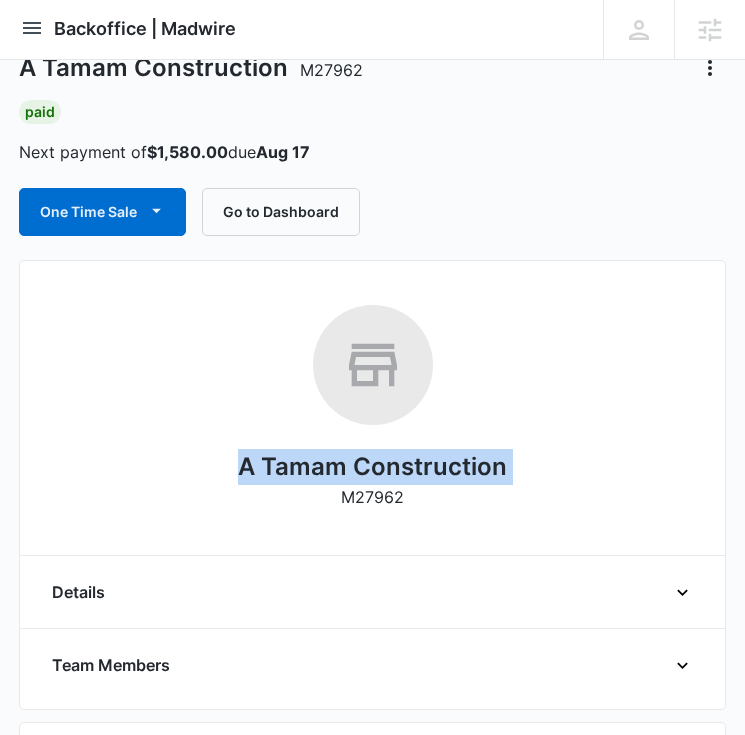 click on "A Tamam Construction" at bounding box center (372, 467) 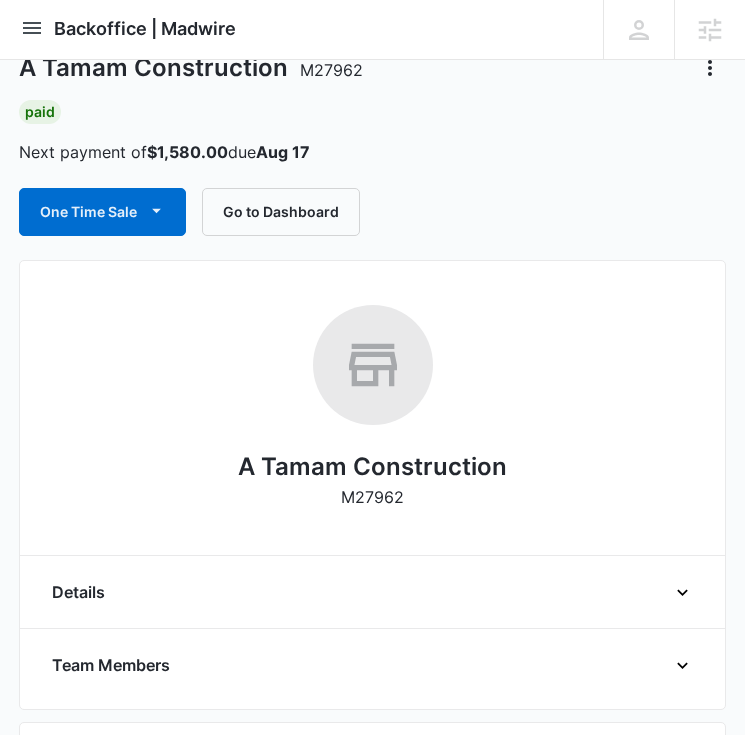 click on "M27962" at bounding box center [372, 497] 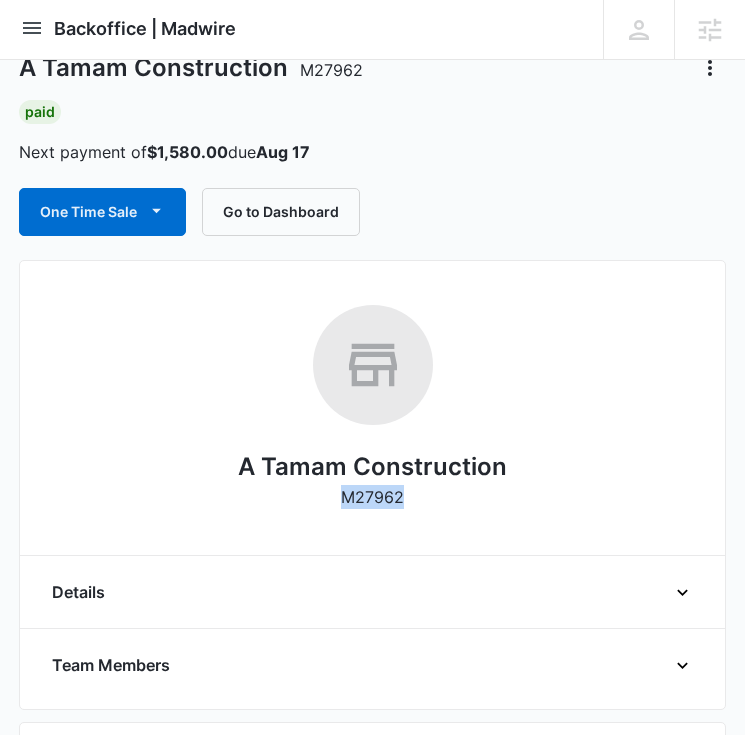 click on "M27962" at bounding box center (372, 497) 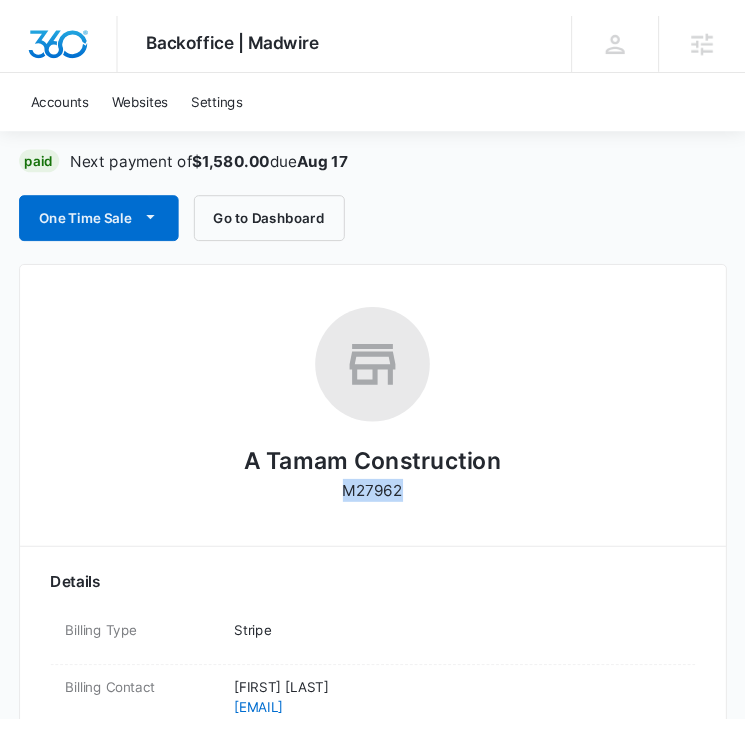 scroll, scrollTop: 80, scrollLeft: 0, axis: vertical 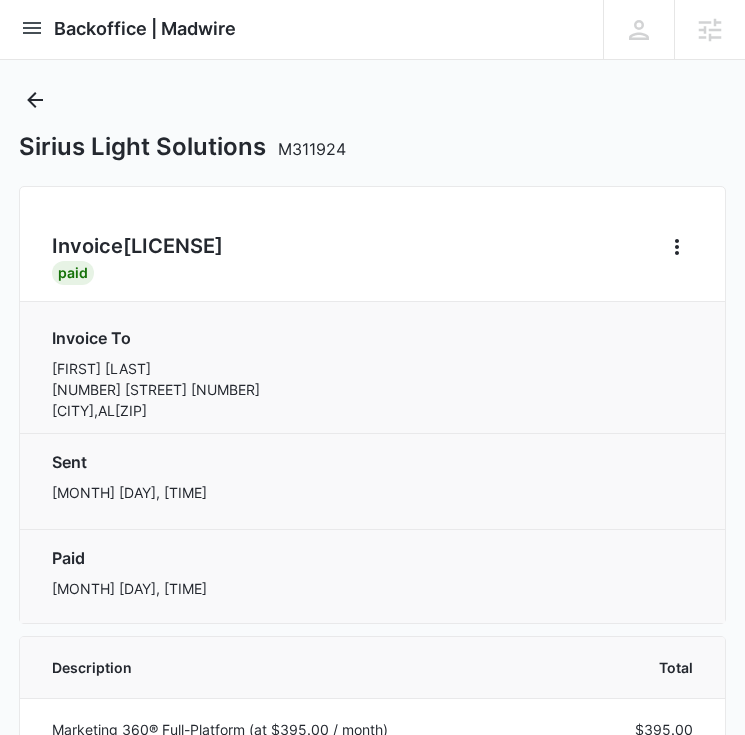 click on "M311924" at bounding box center (312, 149) 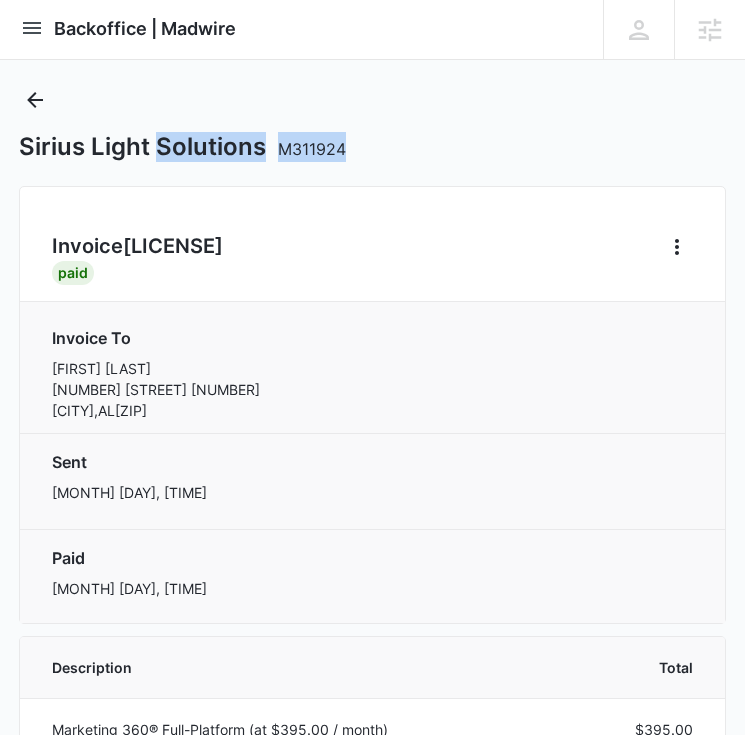 click on "M311924" at bounding box center [312, 149] 